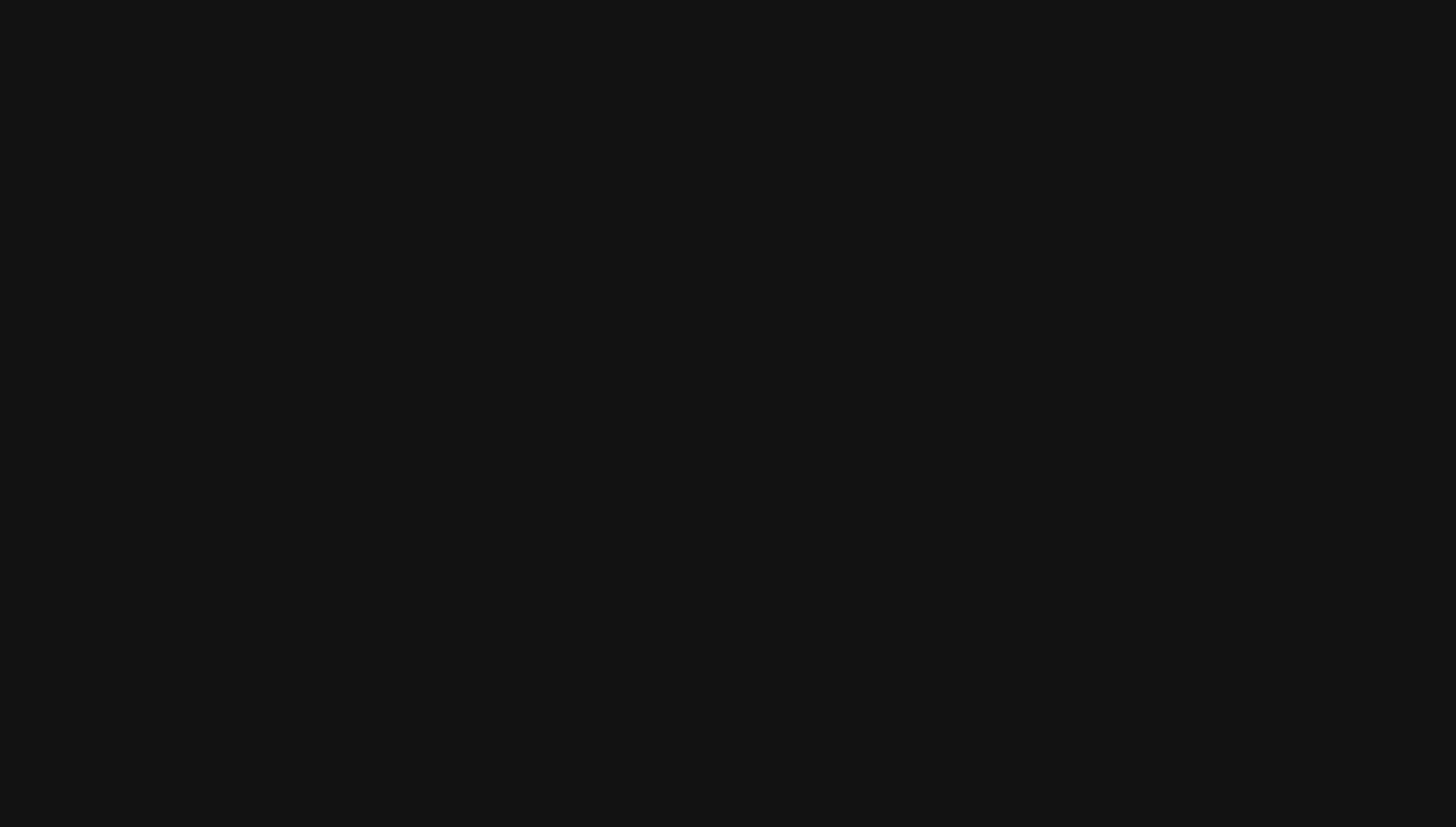 scroll, scrollTop: 0, scrollLeft: 0, axis: both 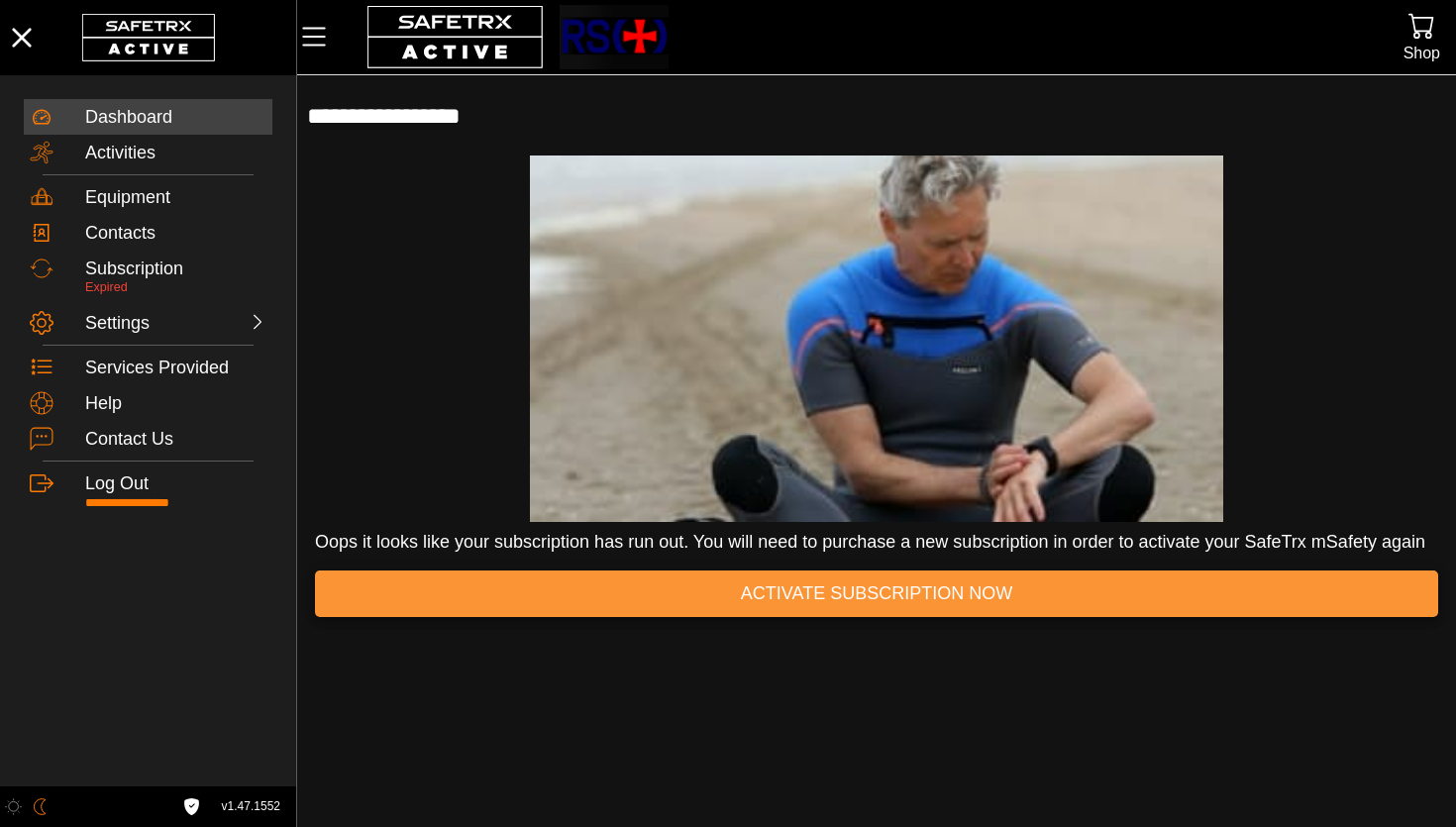 click on "Activate Subscription Now" at bounding box center [877, 593] 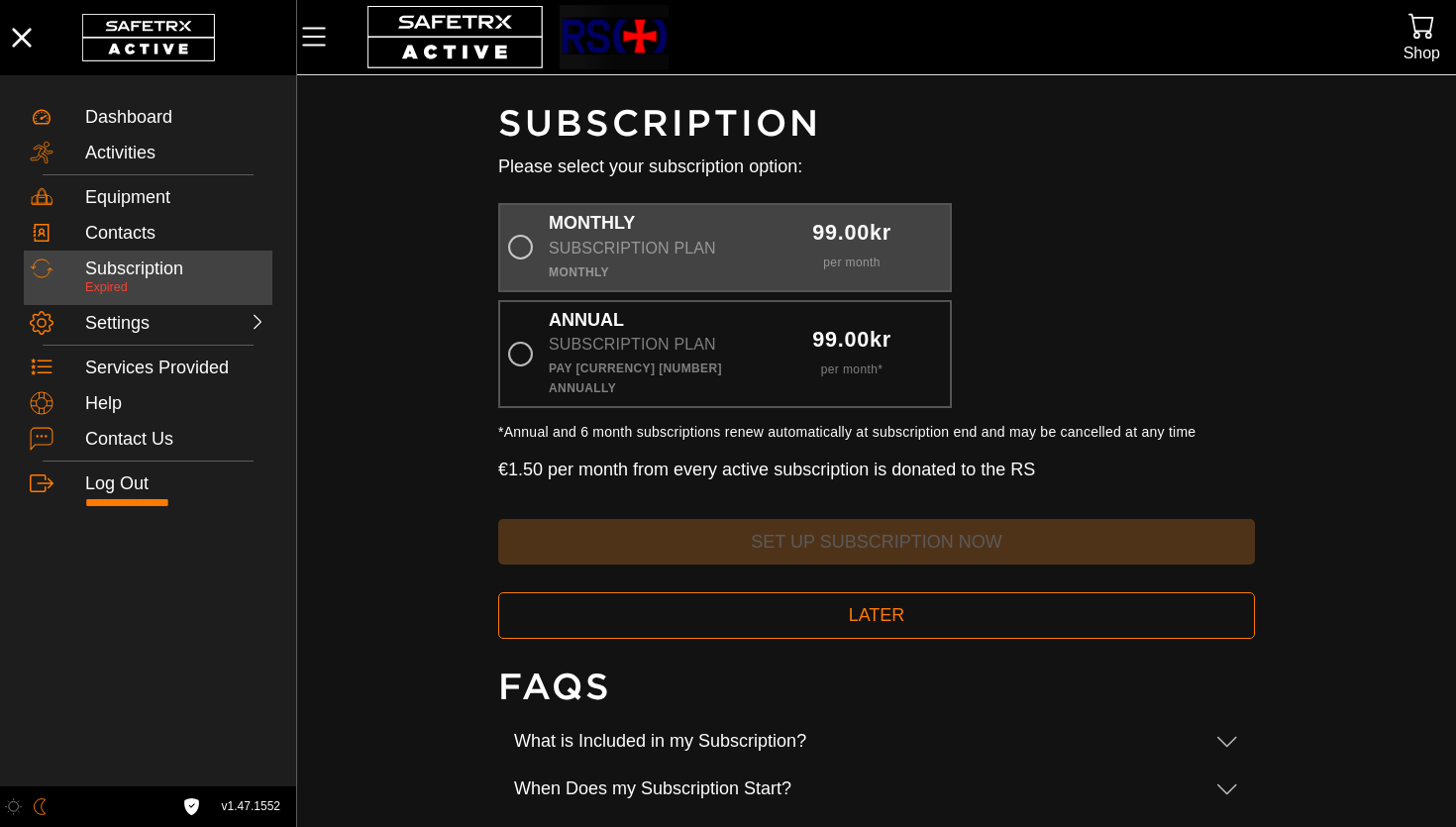 click on "Subscription Plan" at bounding box center (647, 249) 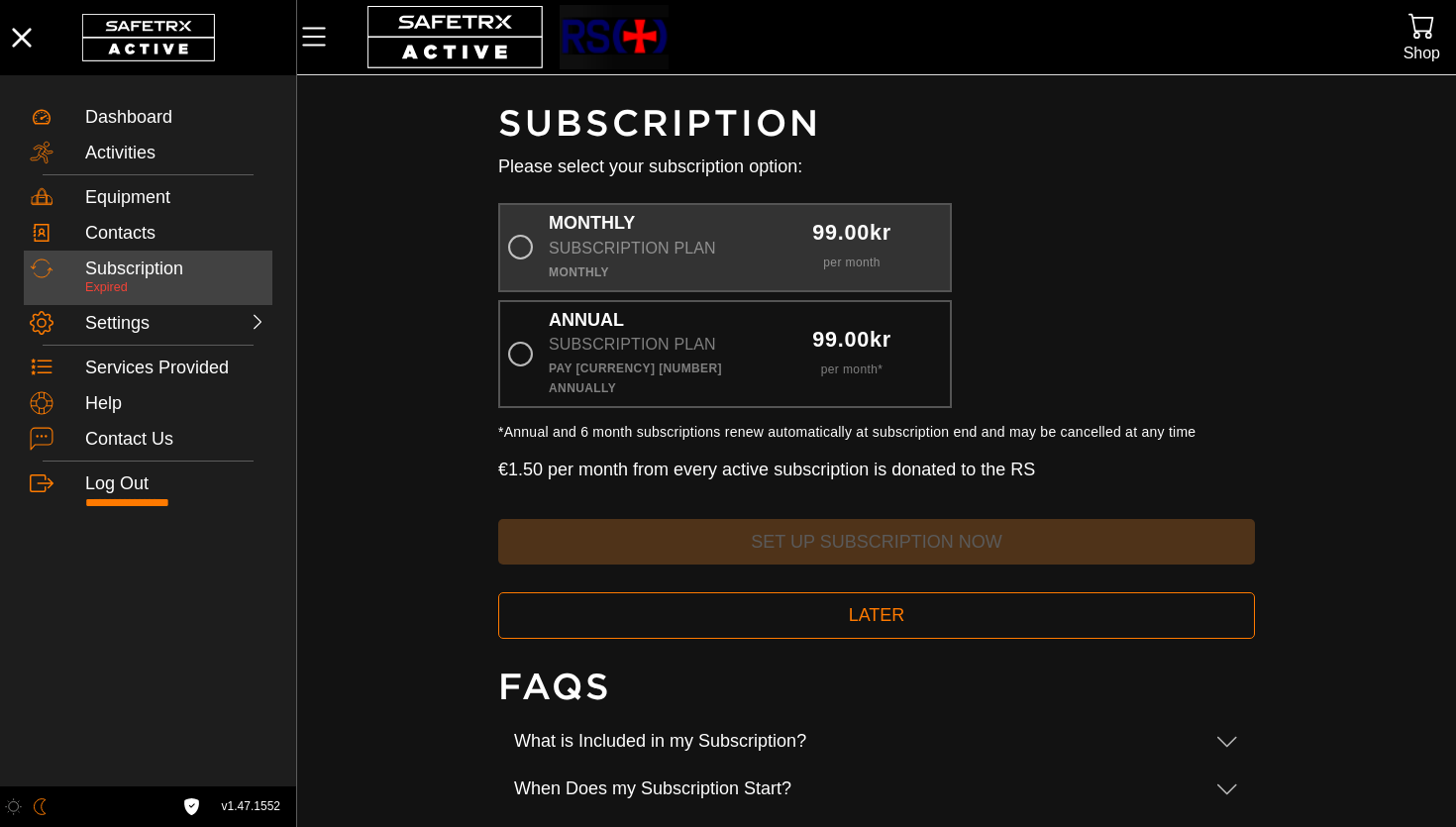 click on "Monthly  Subscription Plan Monthly [NUMBER]kr per month" at bounding box center (0, 0) 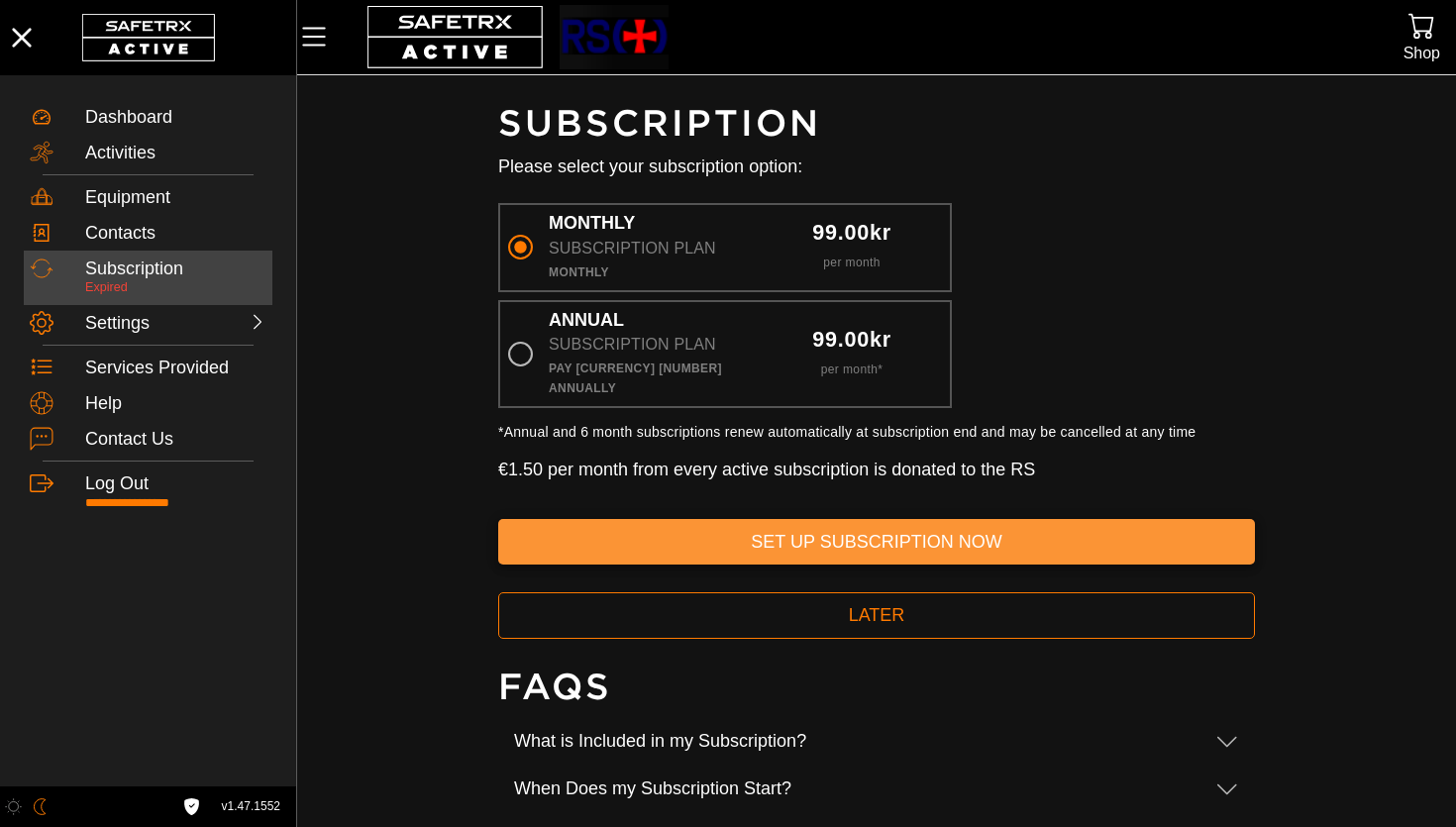 click on "Set Up Subscription Now" at bounding box center (877, 542) 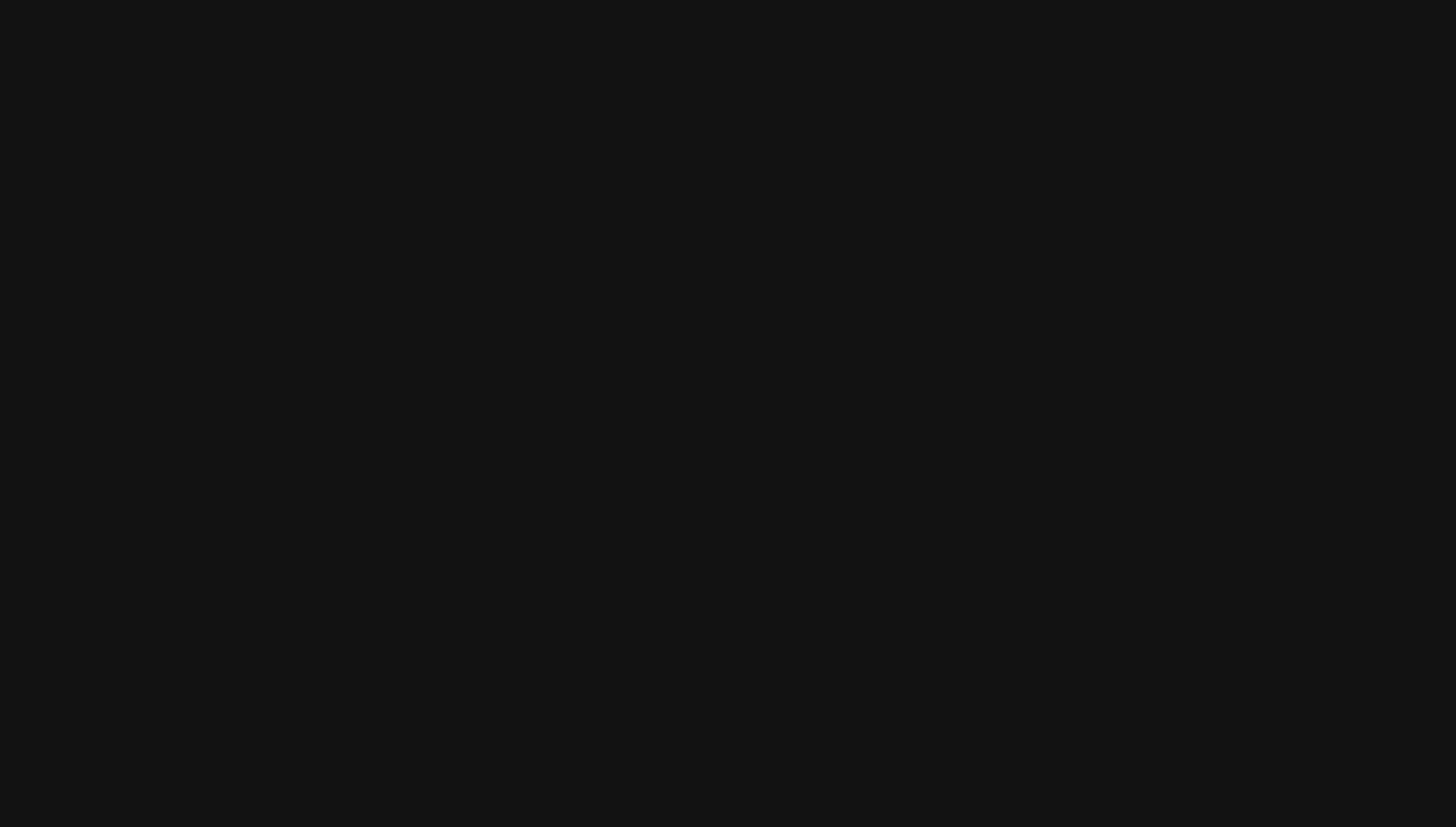 scroll, scrollTop: 0, scrollLeft: 0, axis: both 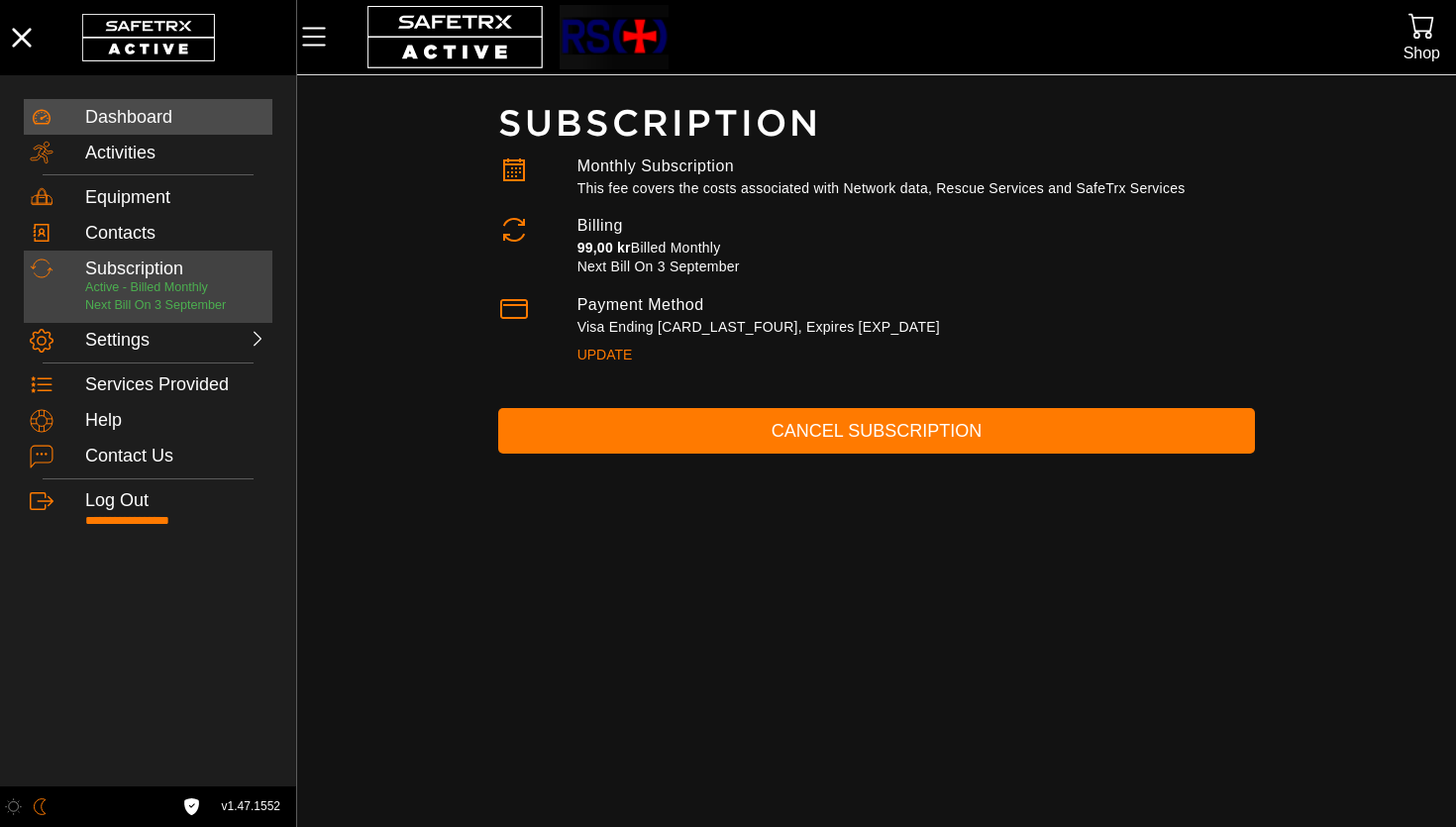 click on "Dashboard" at bounding box center (175, 118) 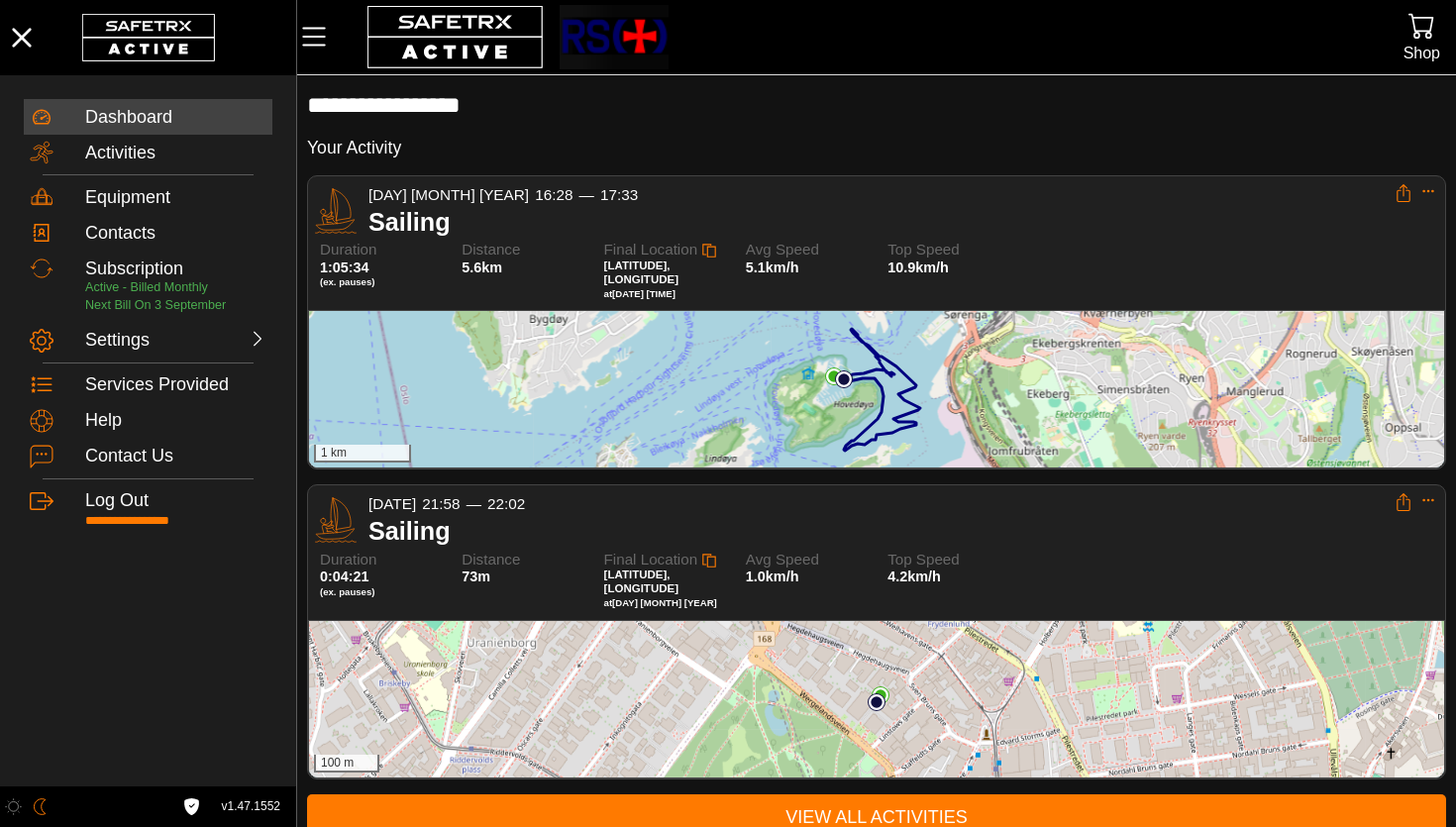 scroll, scrollTop: 0, scrollLeft: 0, axis: both 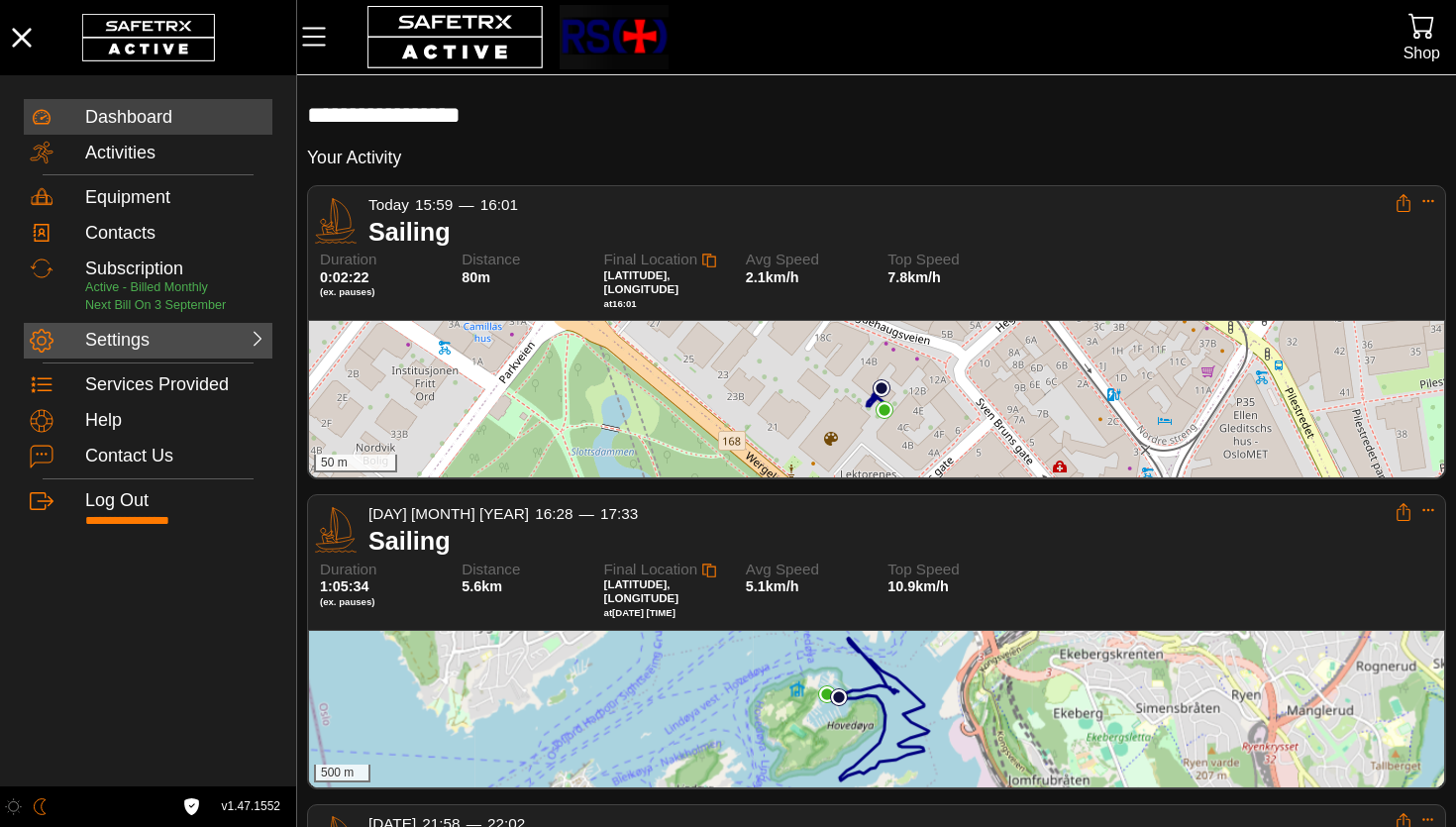 click on "Settings" at bounding box center (129, 341) 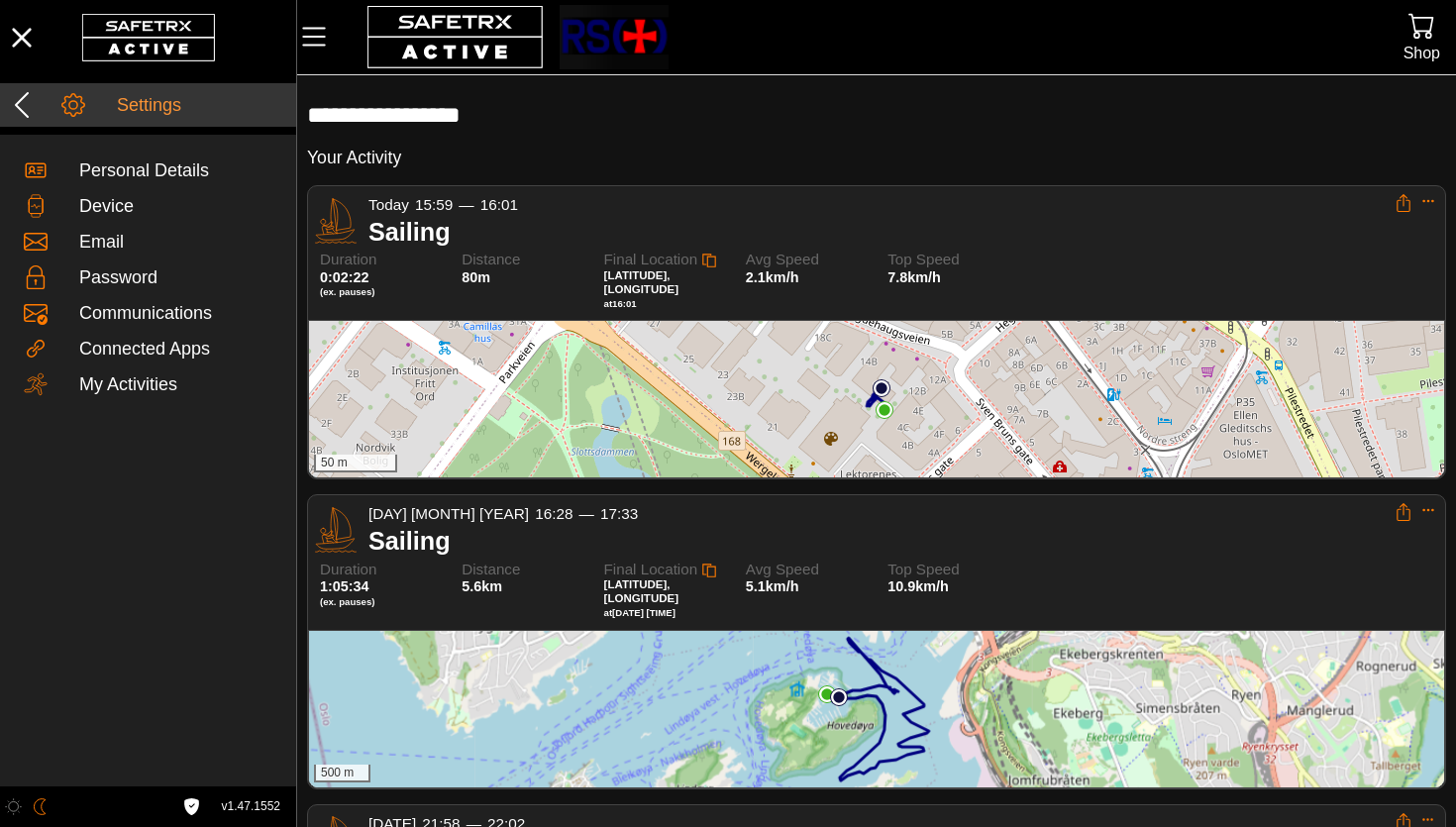 click 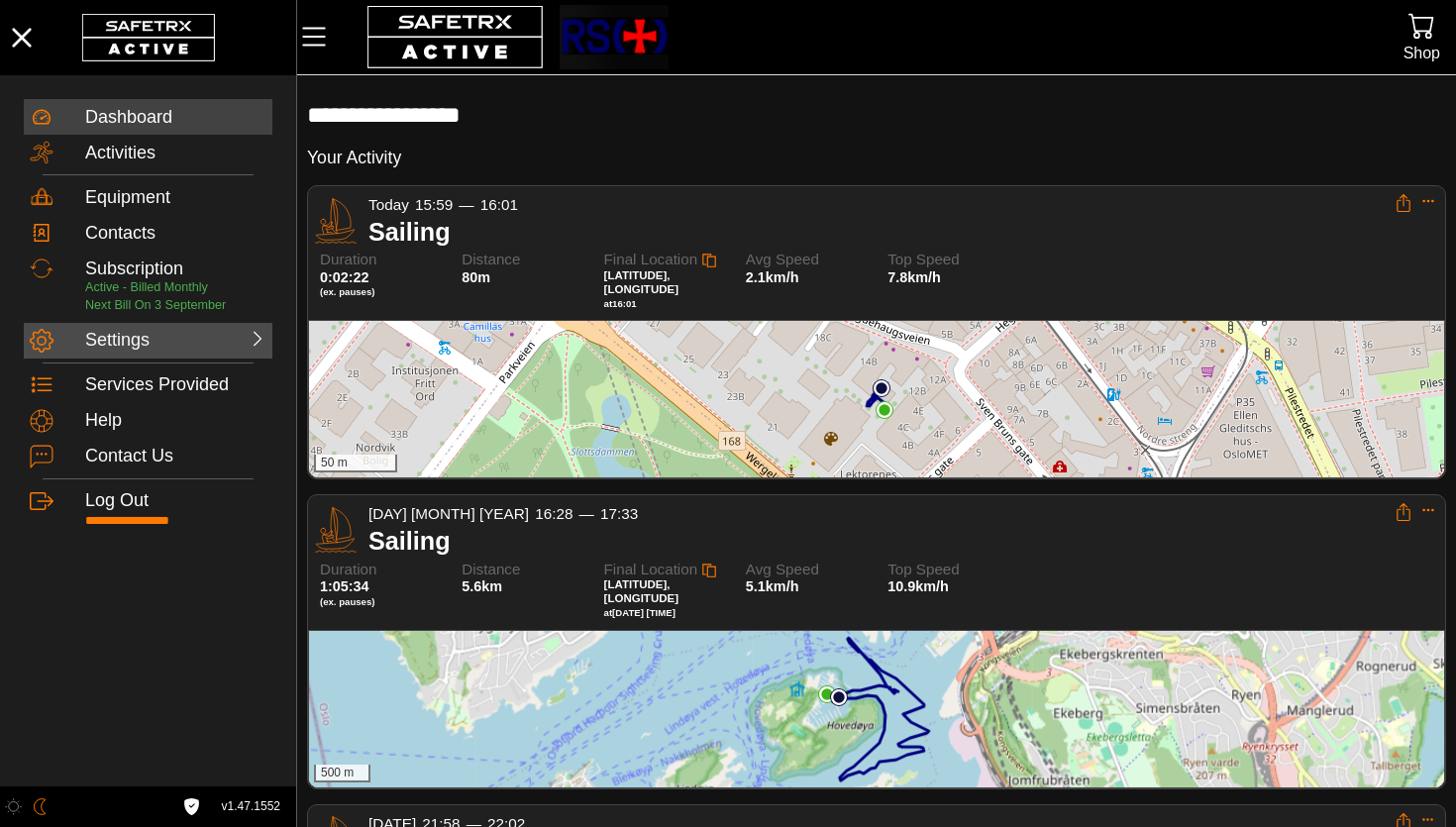 click on "Settings" at bounding box center (129, 341) 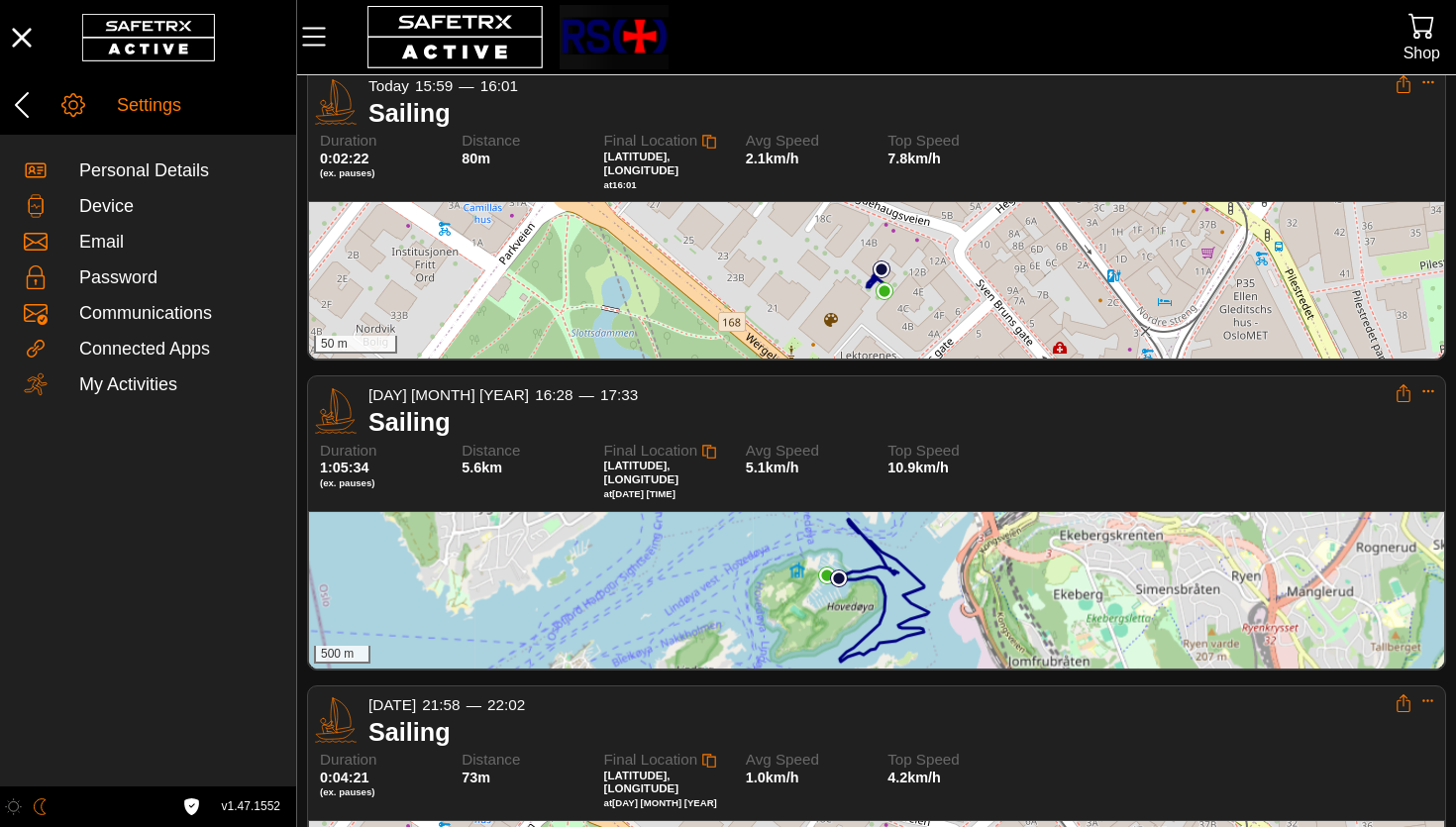 scroll, scrollTop: 126, scrollLeft: 0, axis: vertical 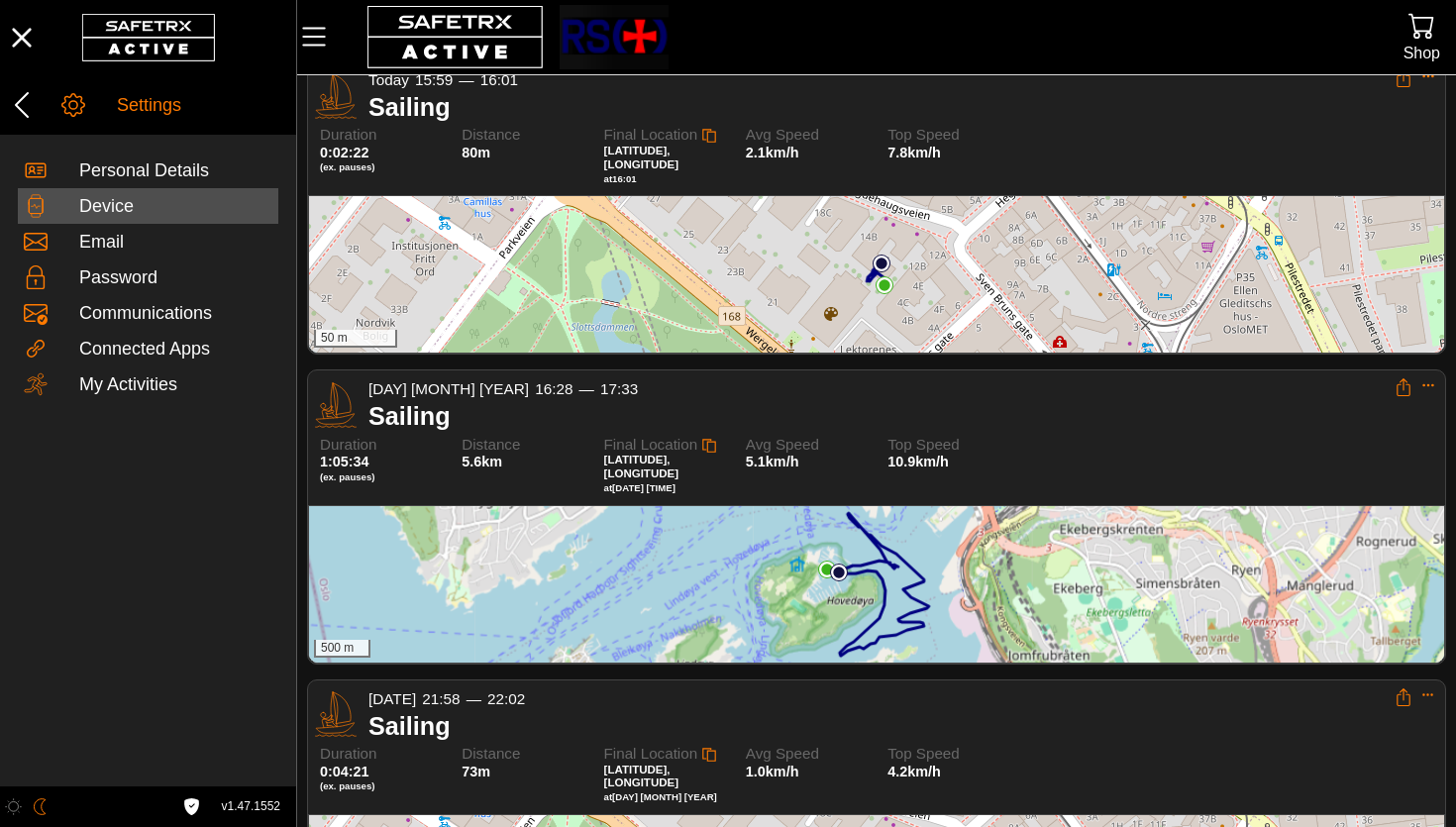 click on "Device" at bounding box center [175, 207] 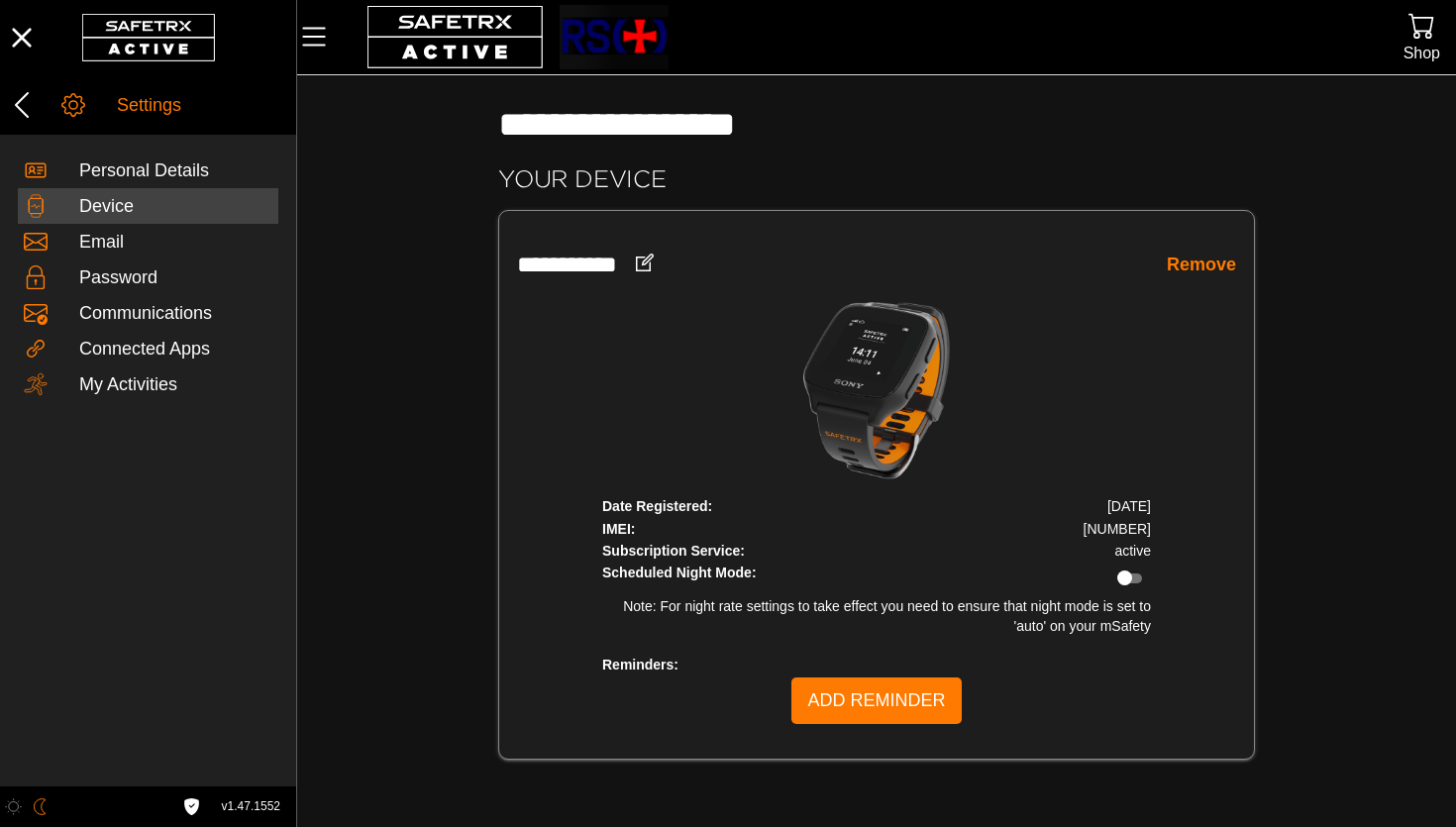 scroll, scrollTop: 0, scrollLeft: 0, axis: both 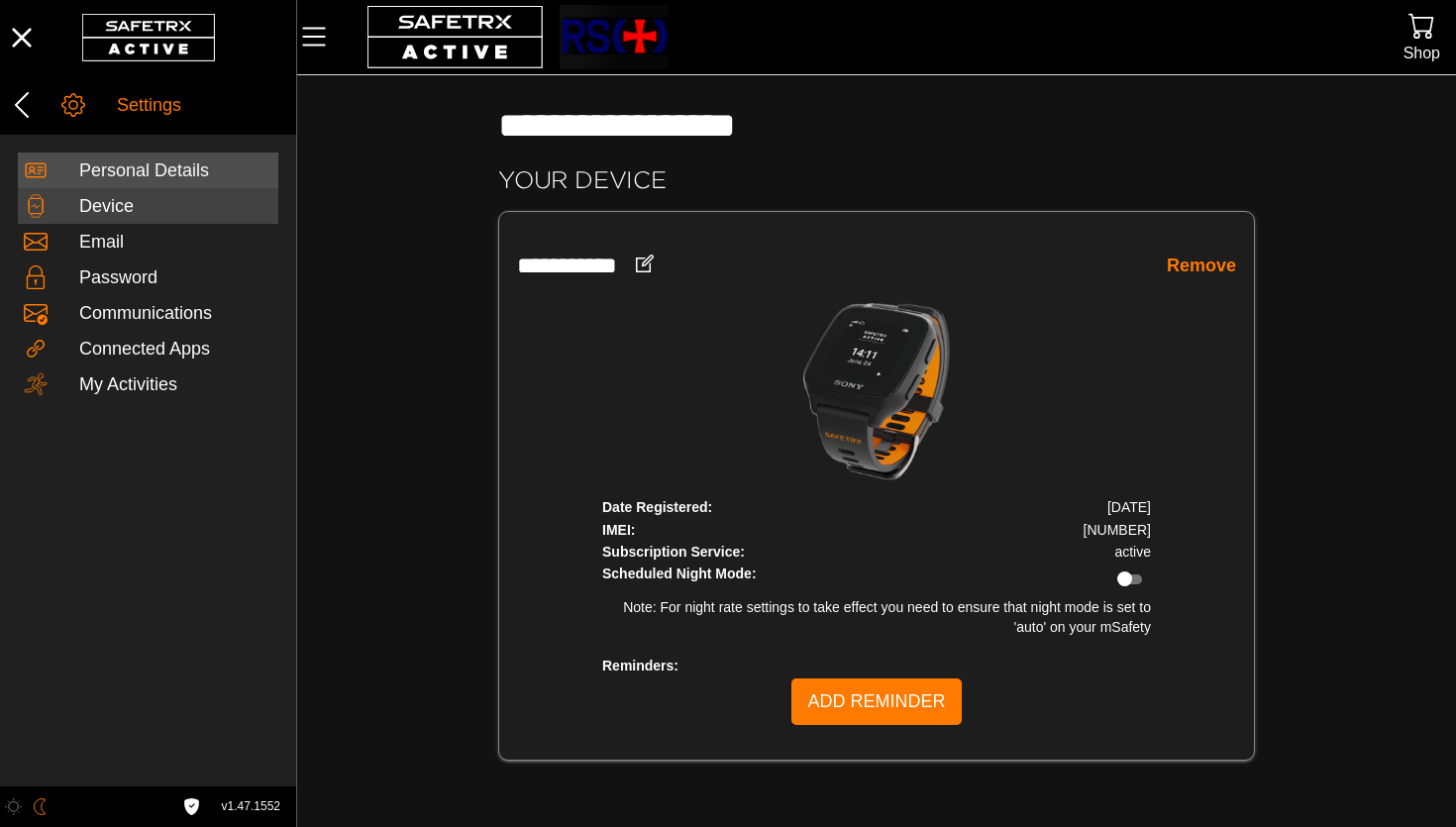click on "Personal Details" at bounding box center [175, 171] 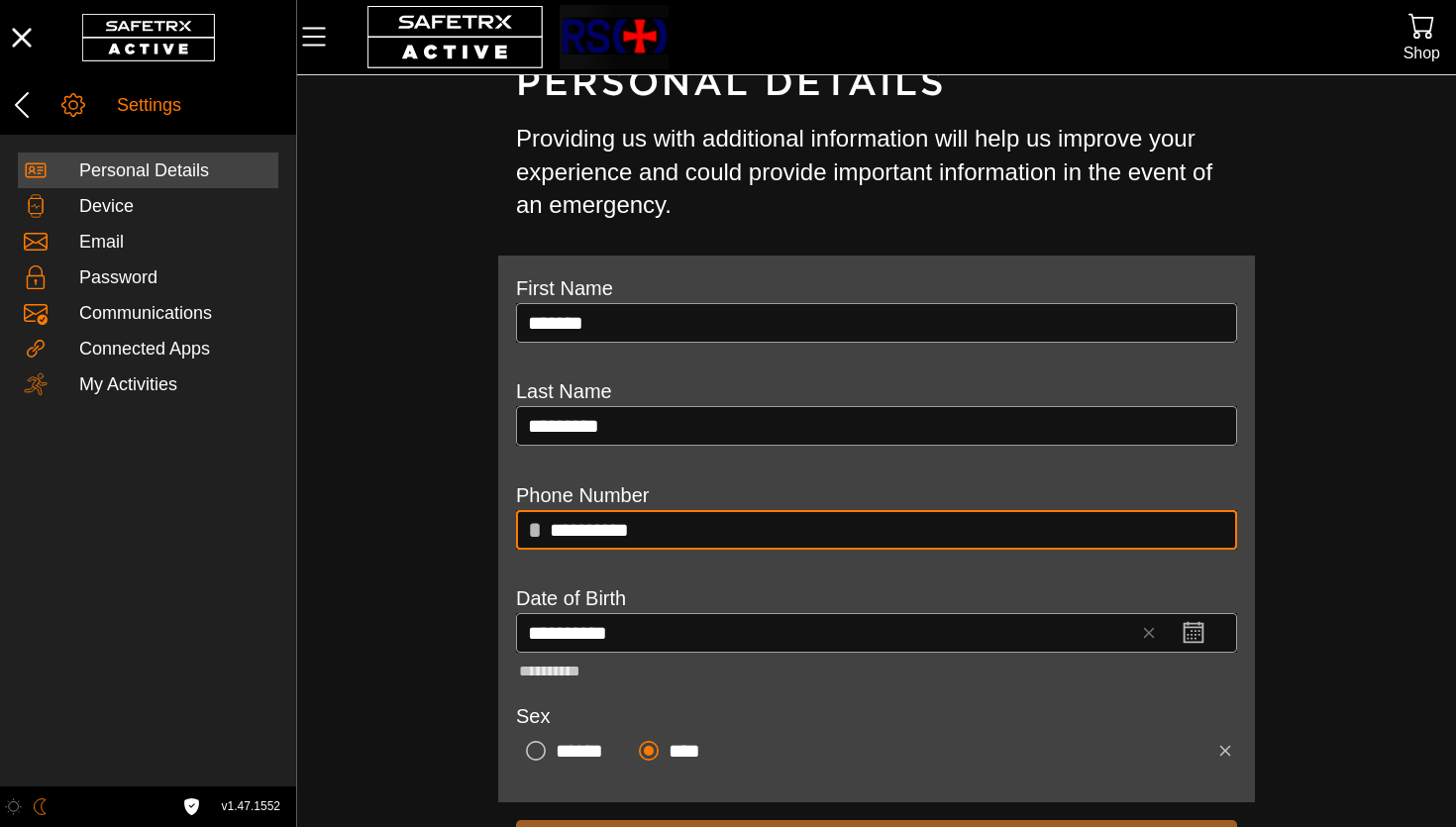 scroll, scrollTop: 0, scrollLeft: 0, axis: both 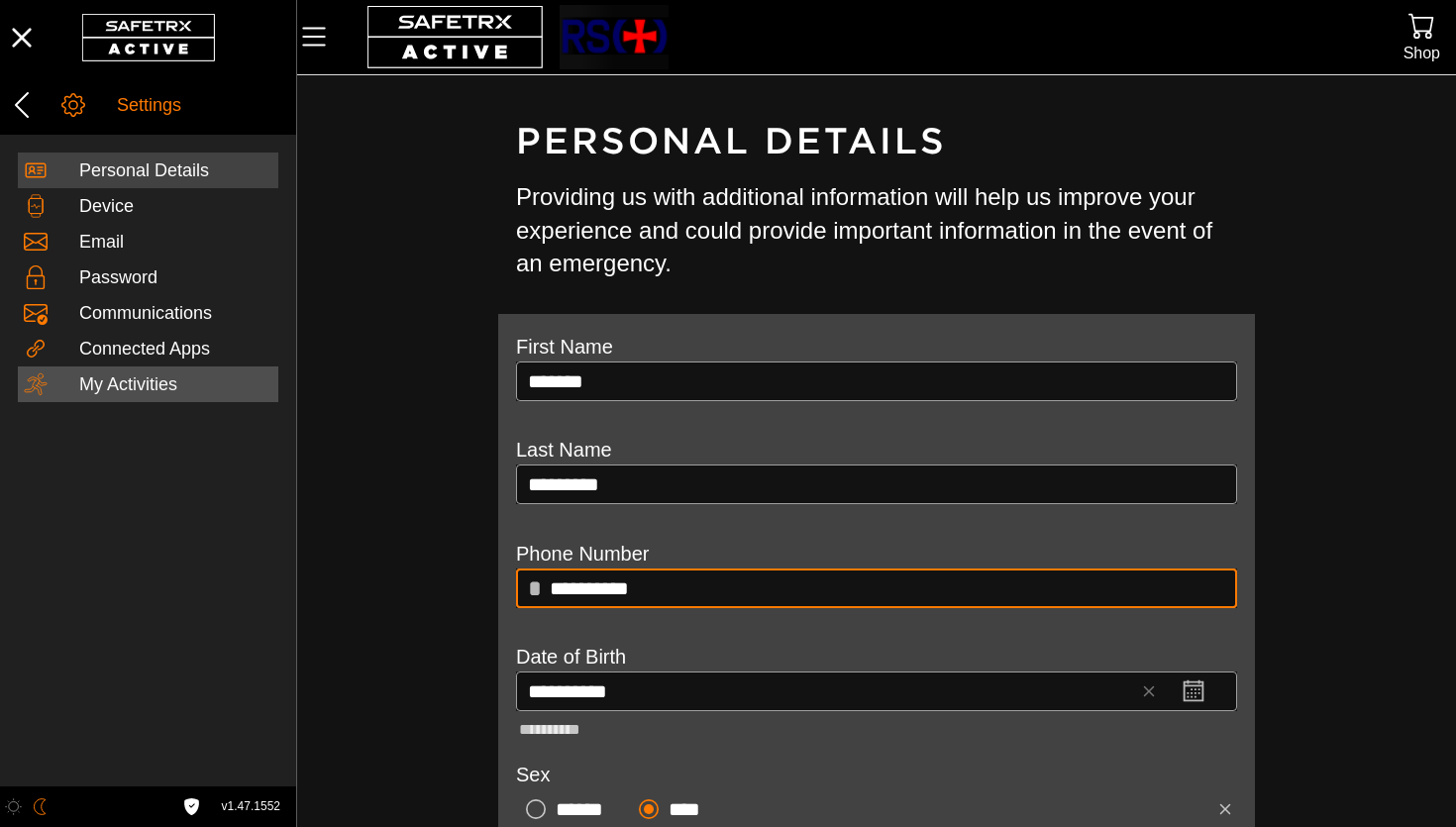 click on "My Activities" at bounding box center [175, 385] 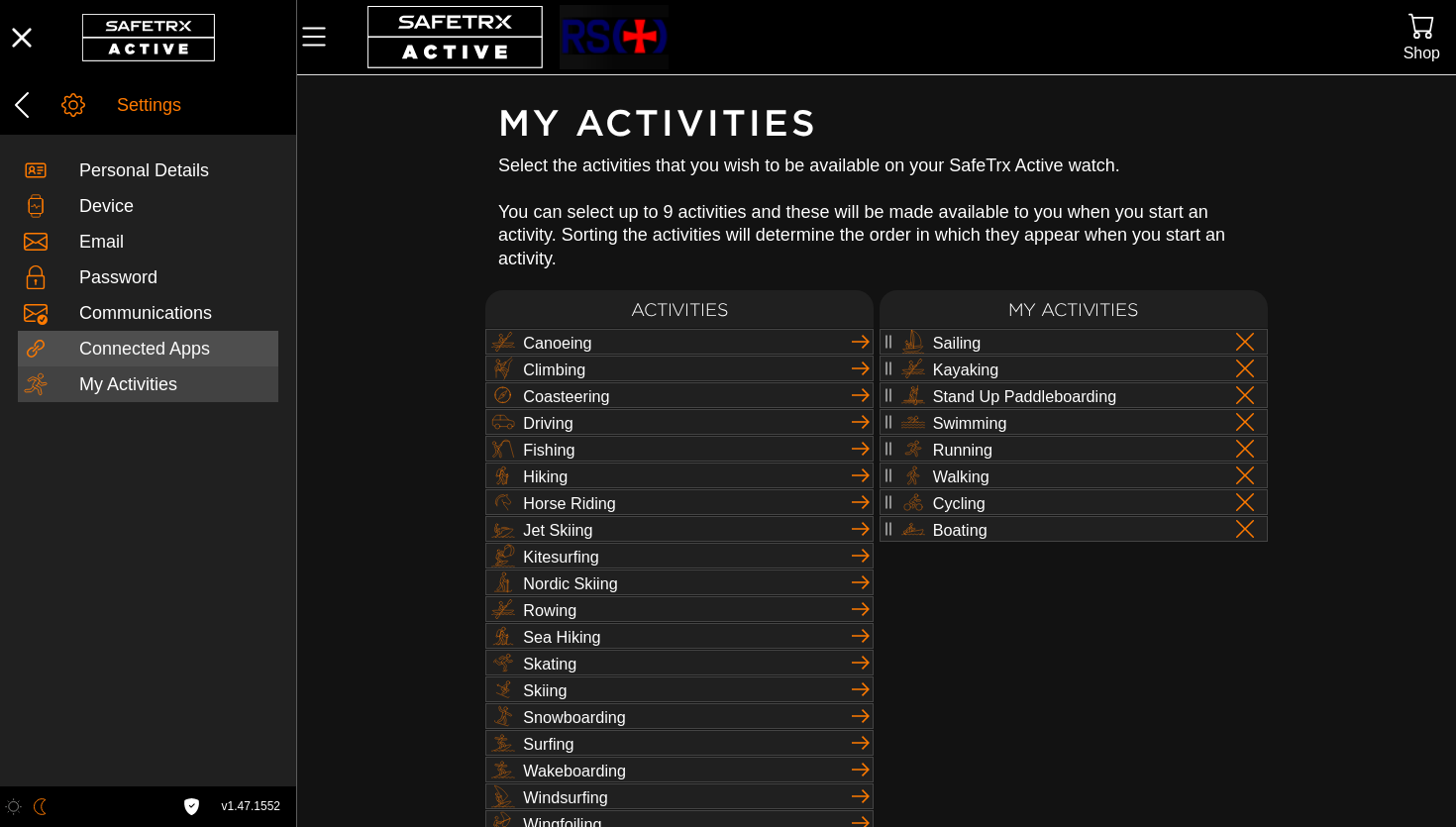 click on "Connected Apps" at bounding box center (175, 350) 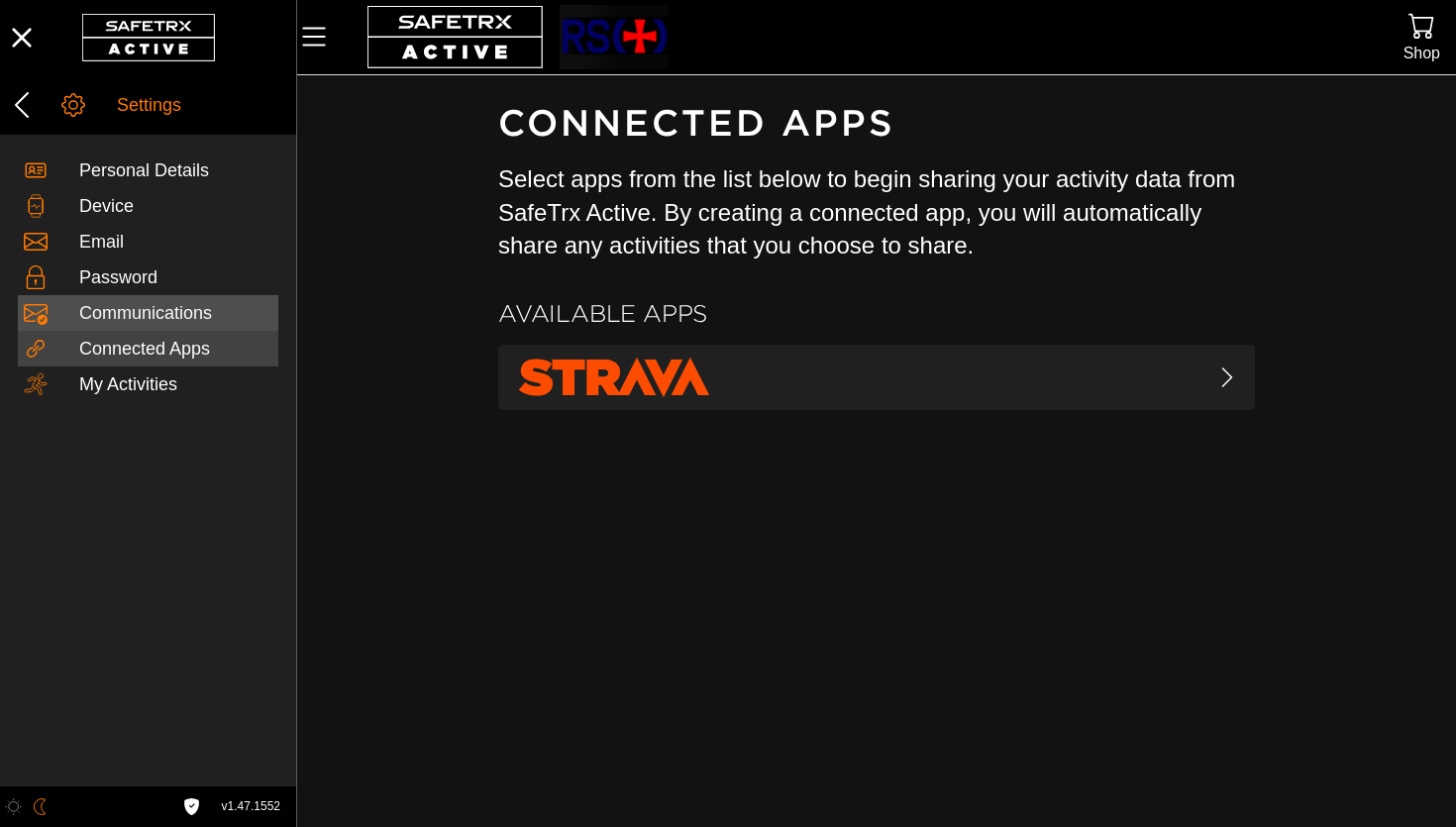 click on "Communications" at bounding box center (175, 314) 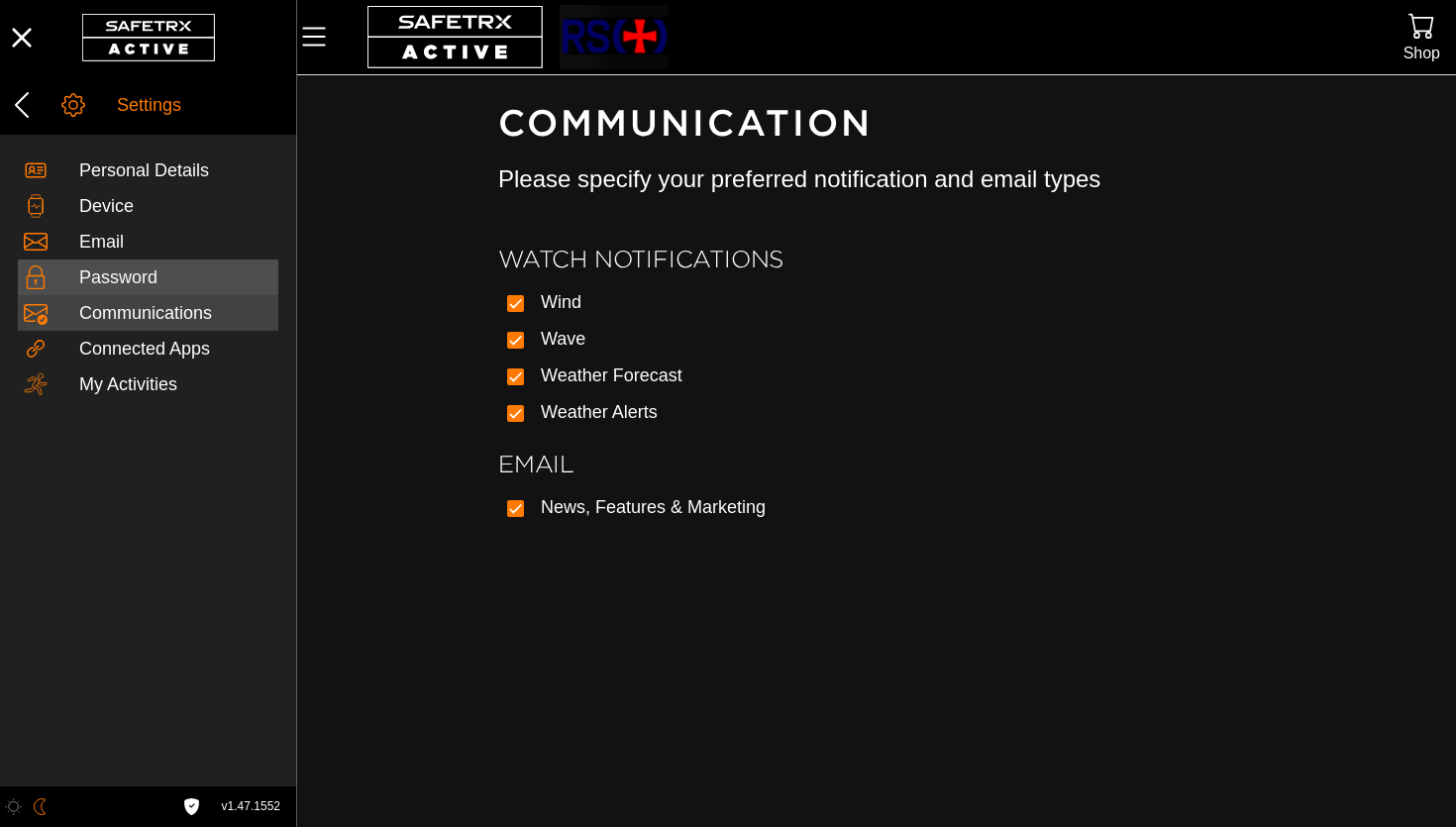 click on "Password" at bounding box center [175, 278] 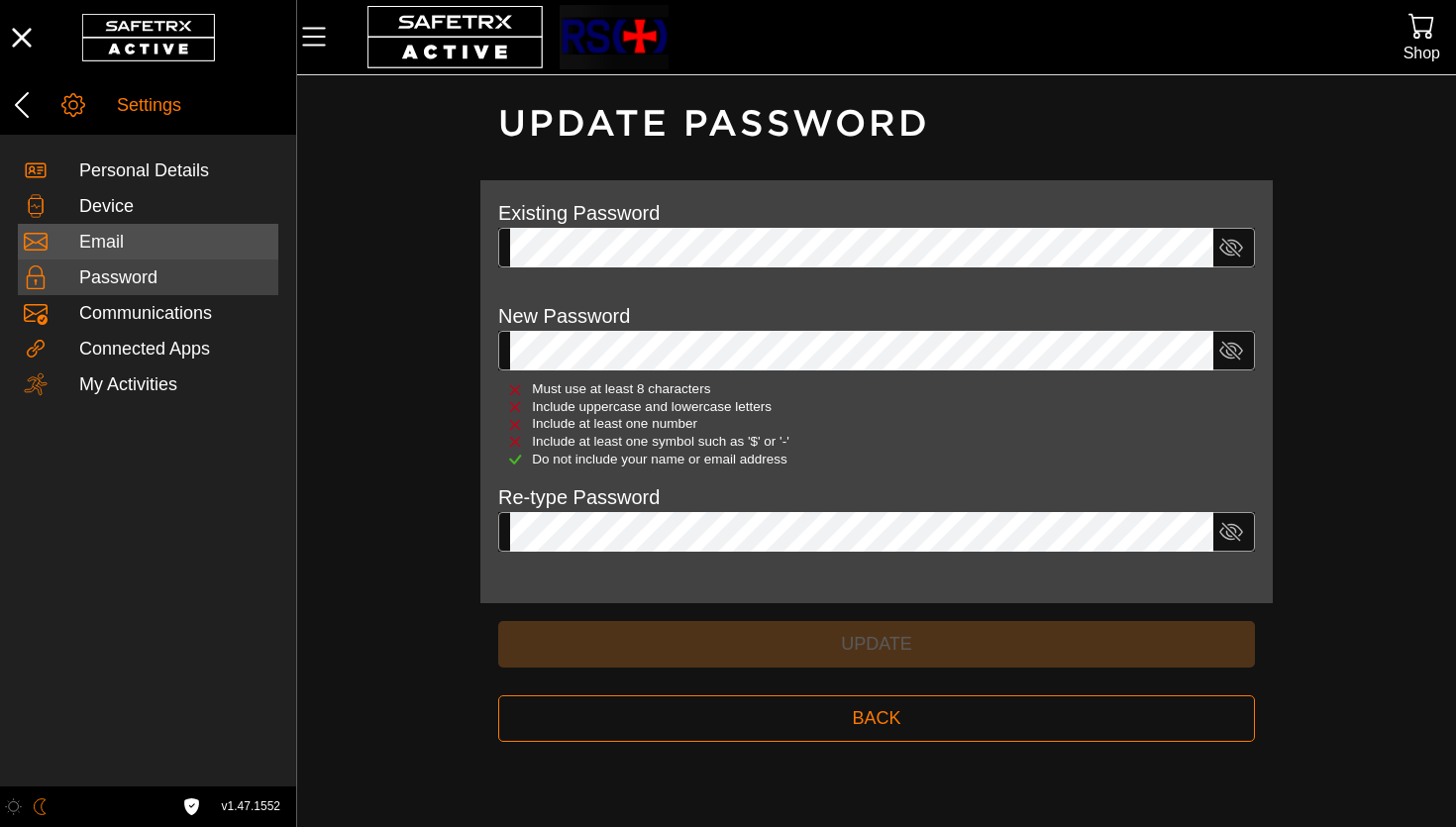 click on "Email" at bounding box center [175, 243] 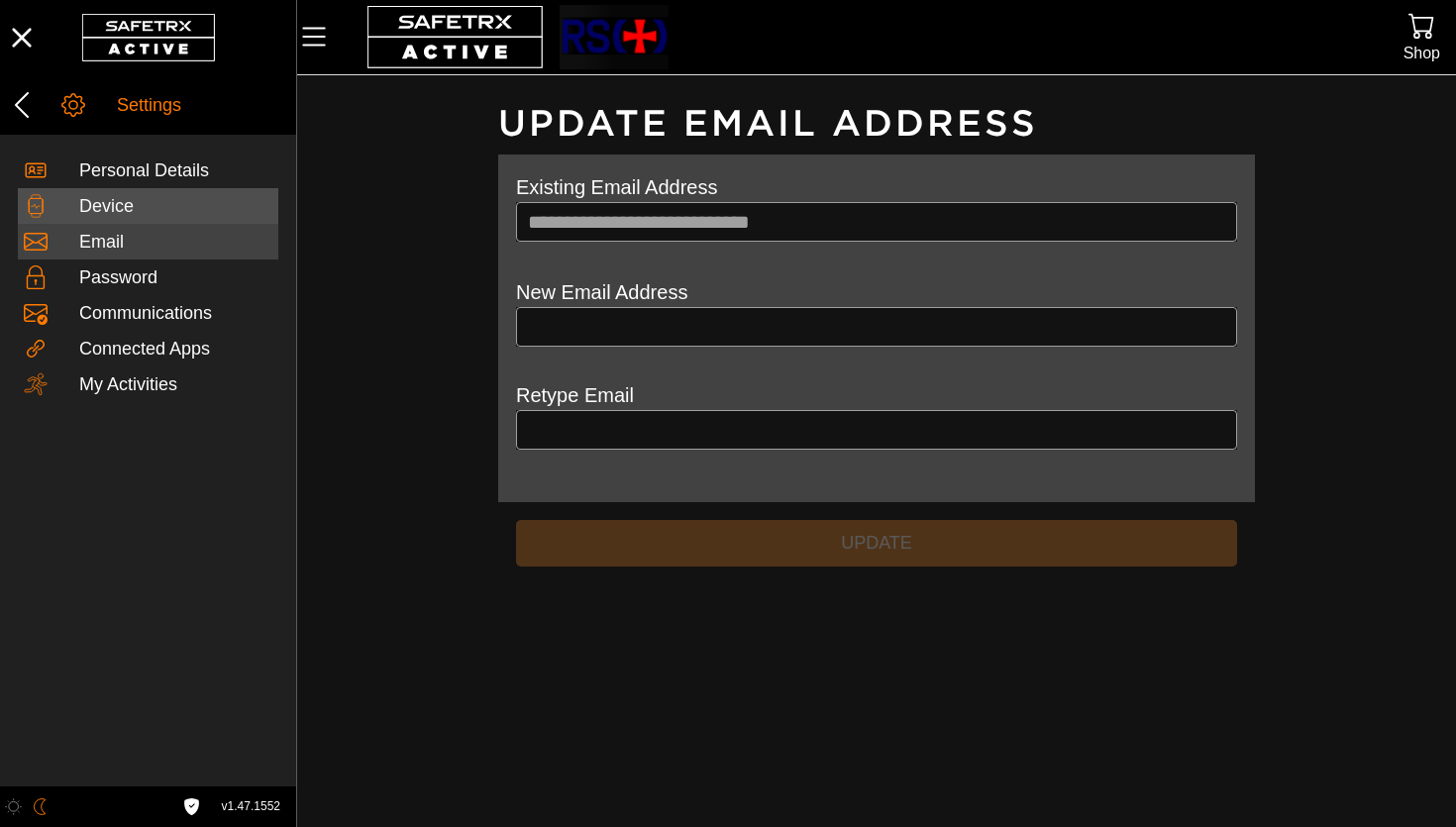 click on "Device" at bounding box center [175, 207] 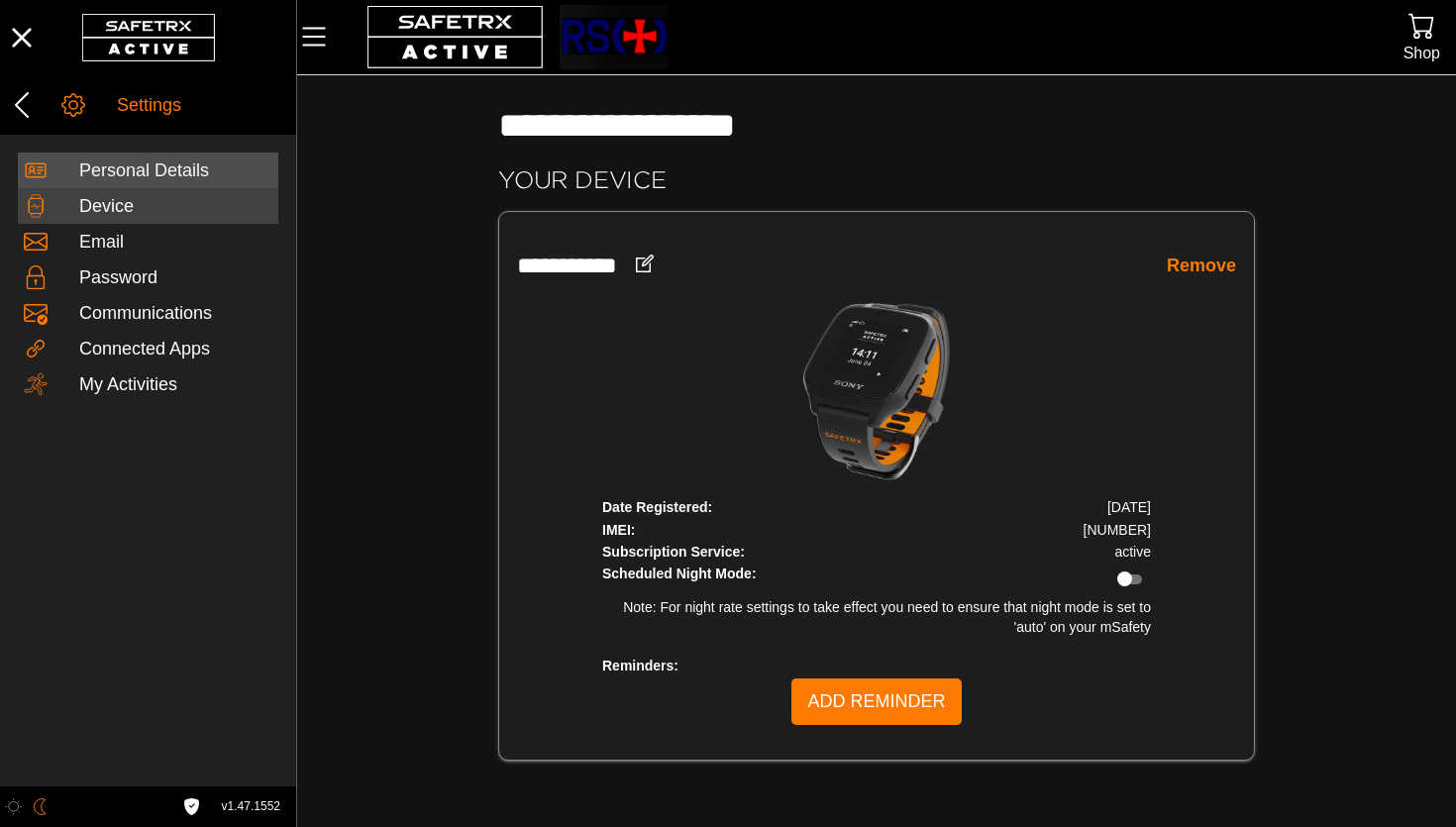 click on "Personal Details" at bounding box center (175, 171) 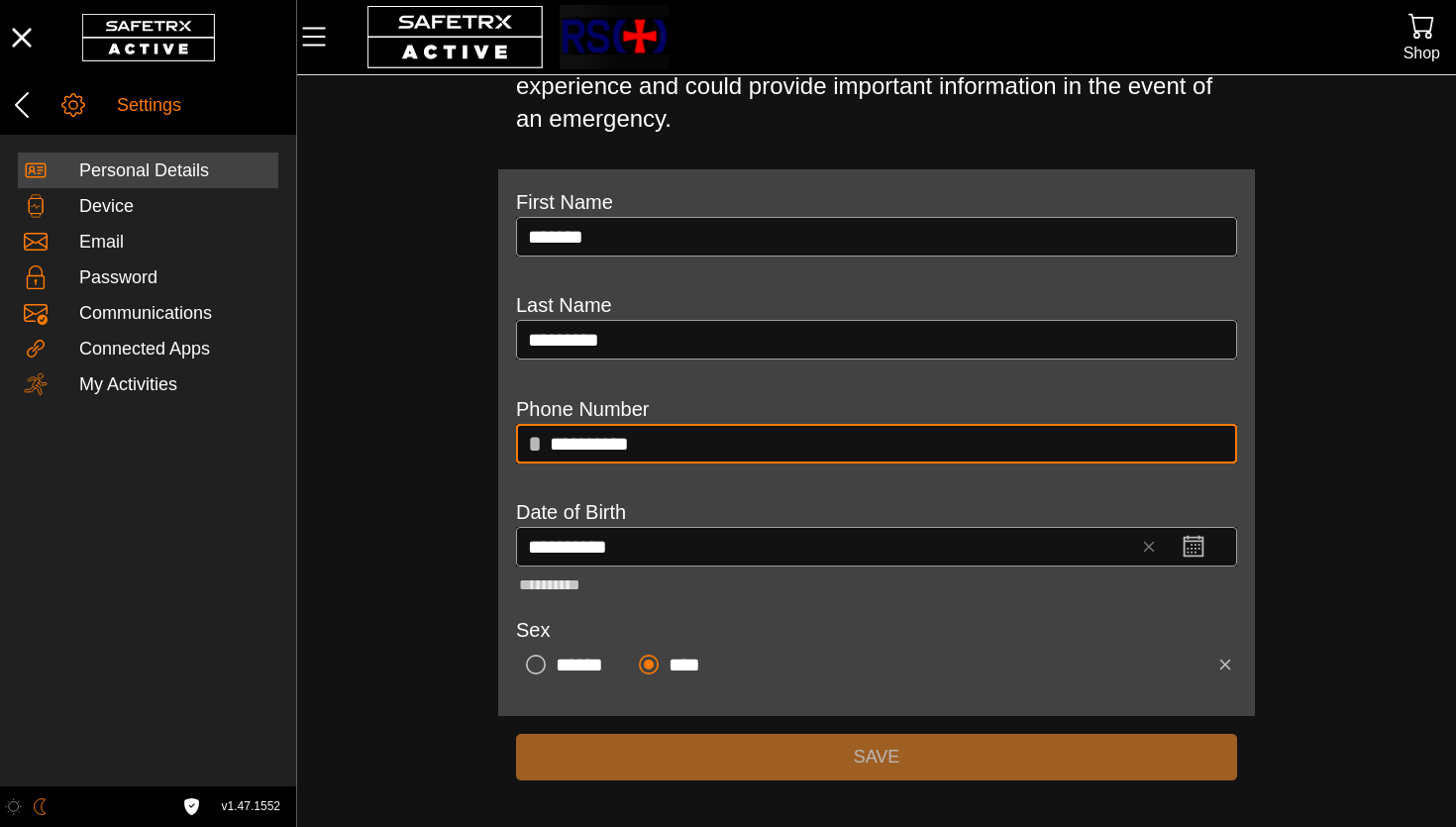 scroll, scrollTop: 153, scrollLeft: 0, axis: vertical 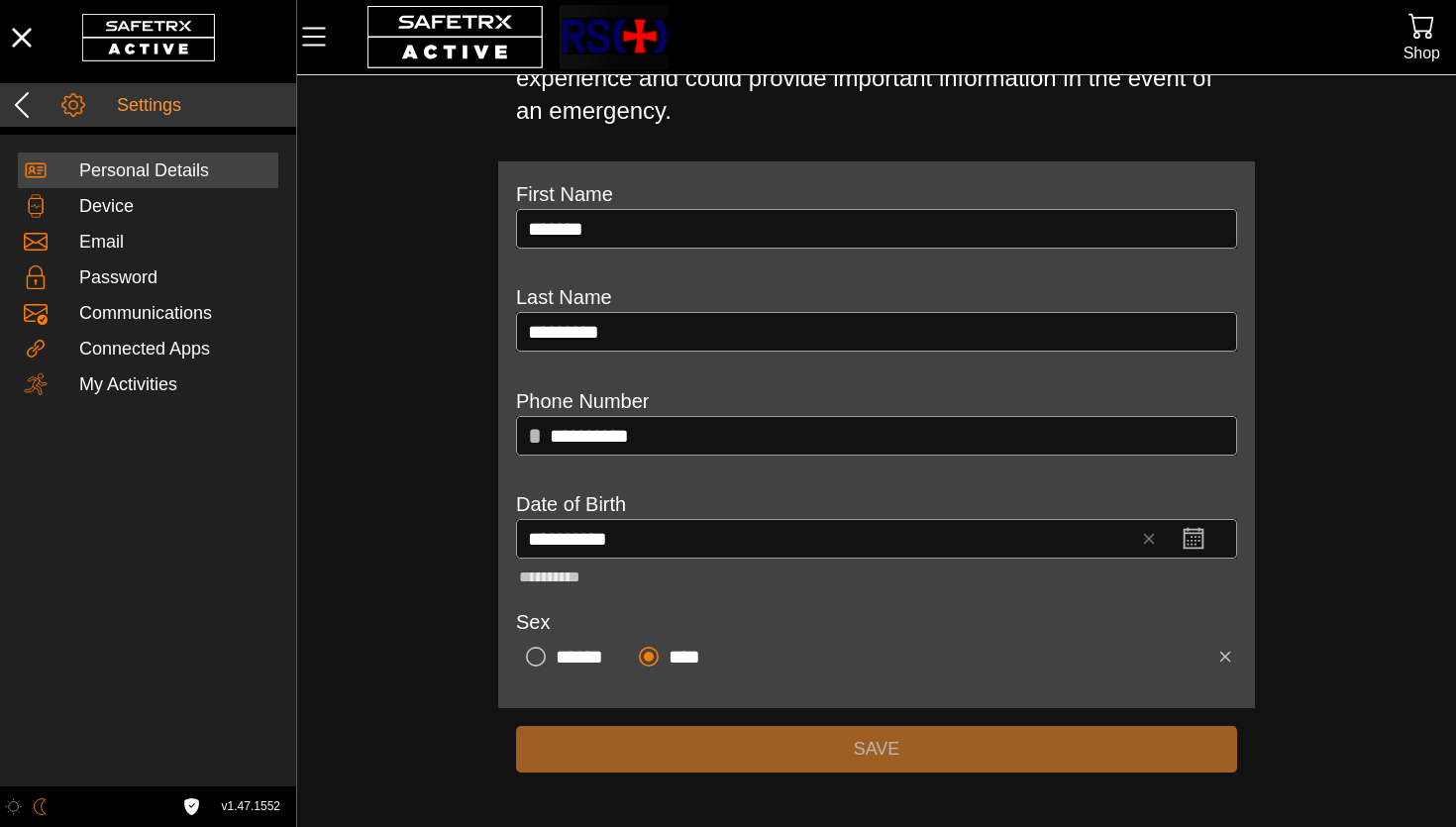 click 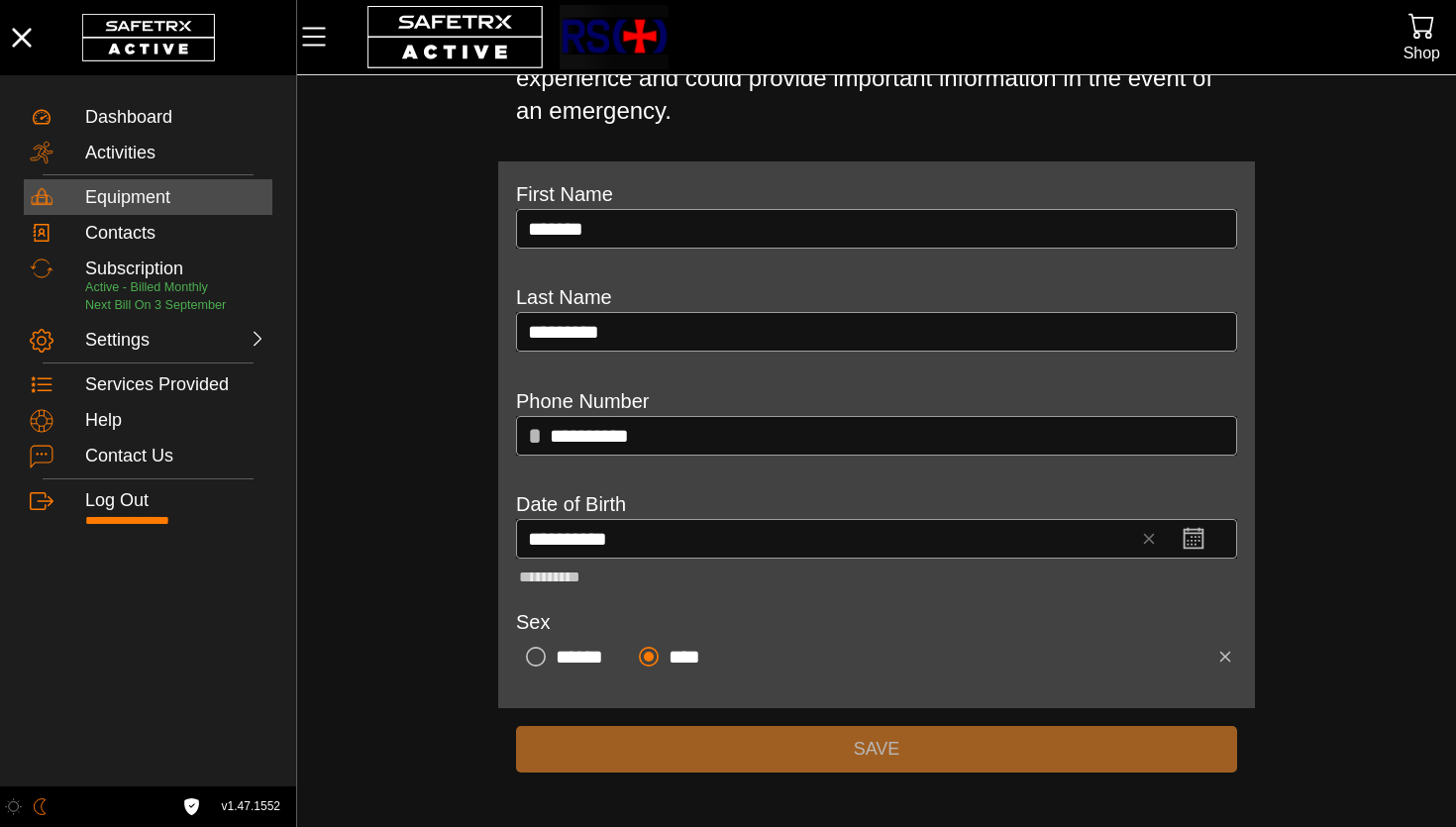 click on "Equipment" at bounding box center [175, 198] 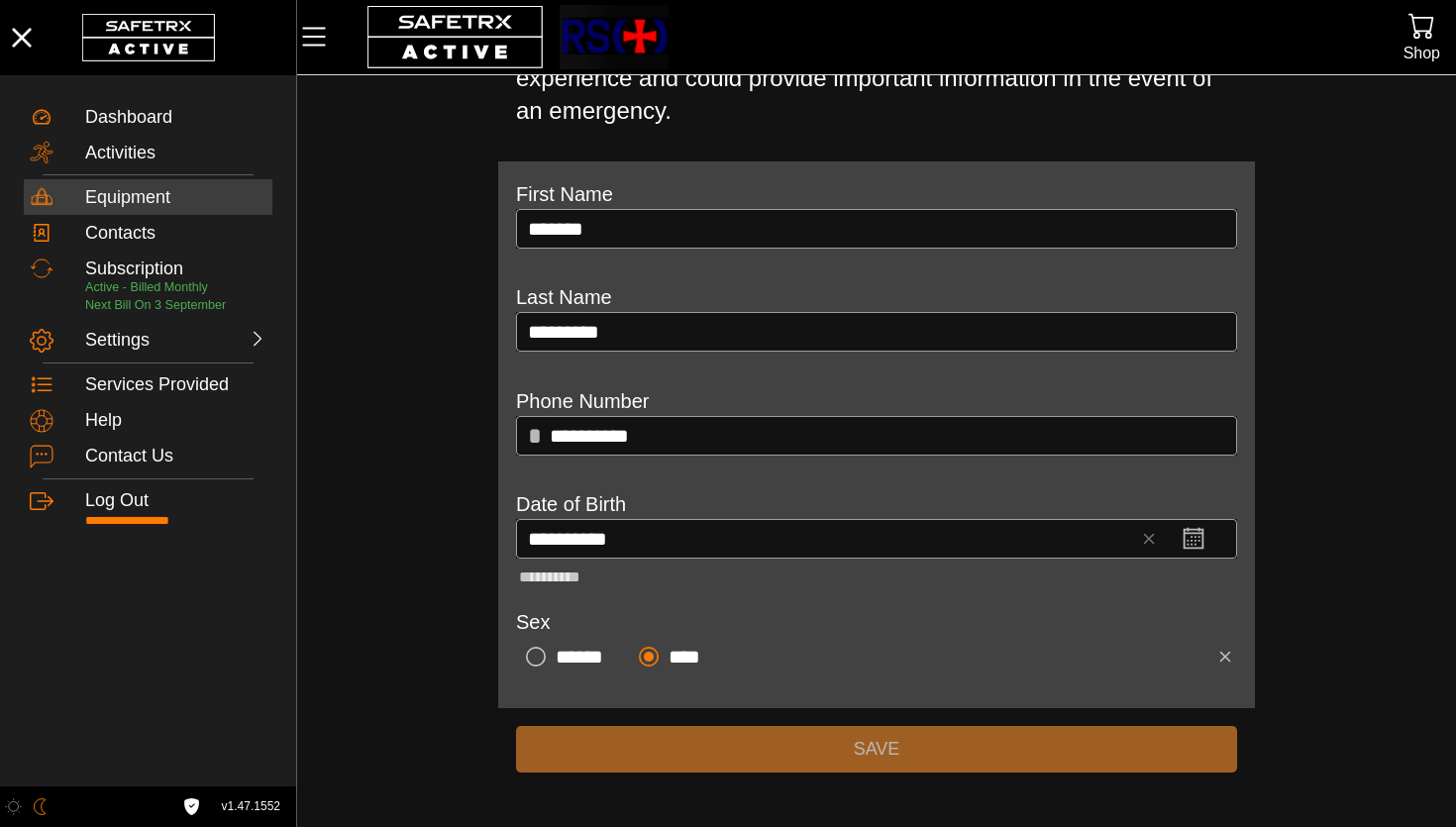 scroll, scrollTop: 0, scrollLeft: 0, axis: both 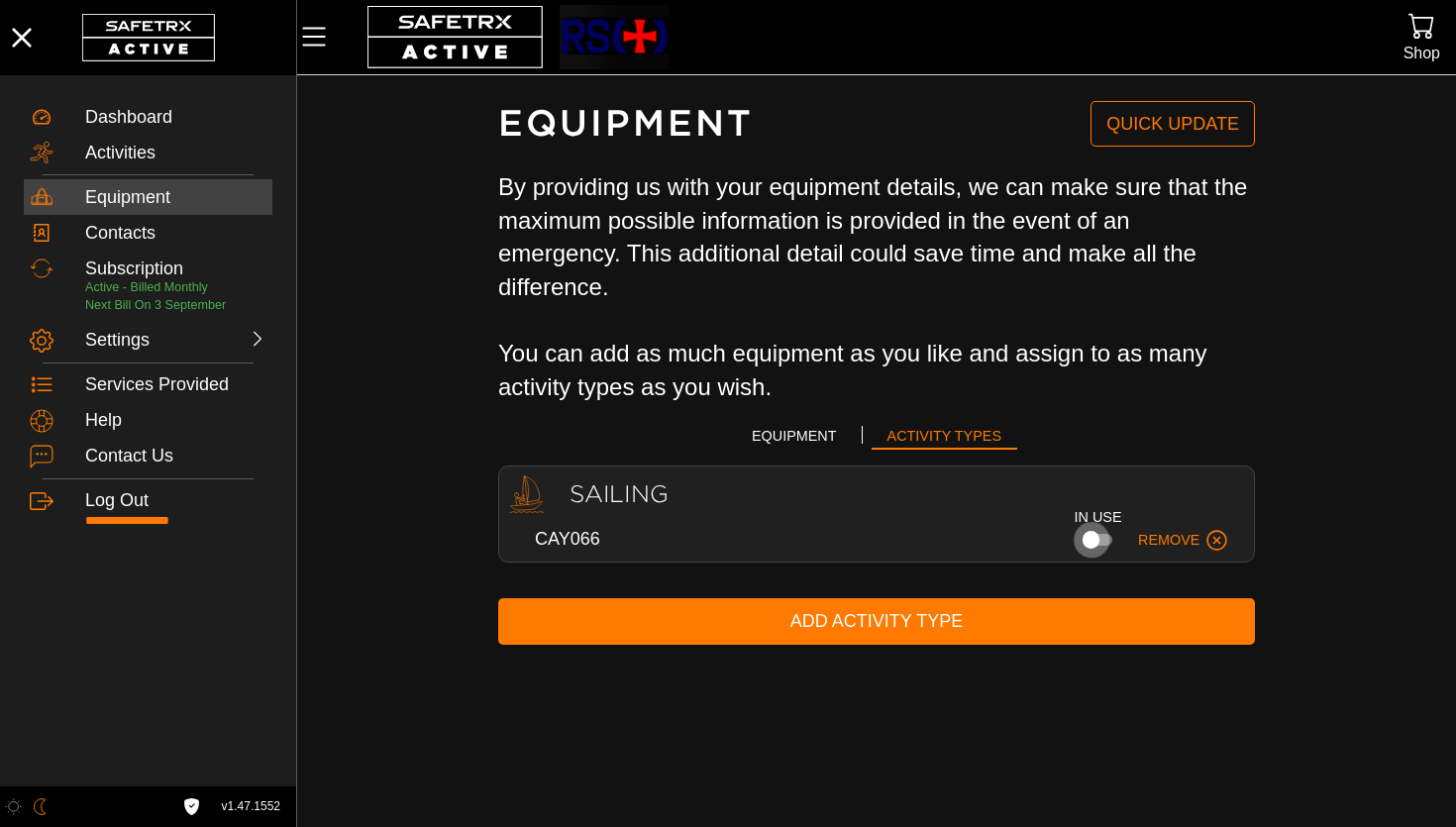 click at bounding box center [1092, 540] 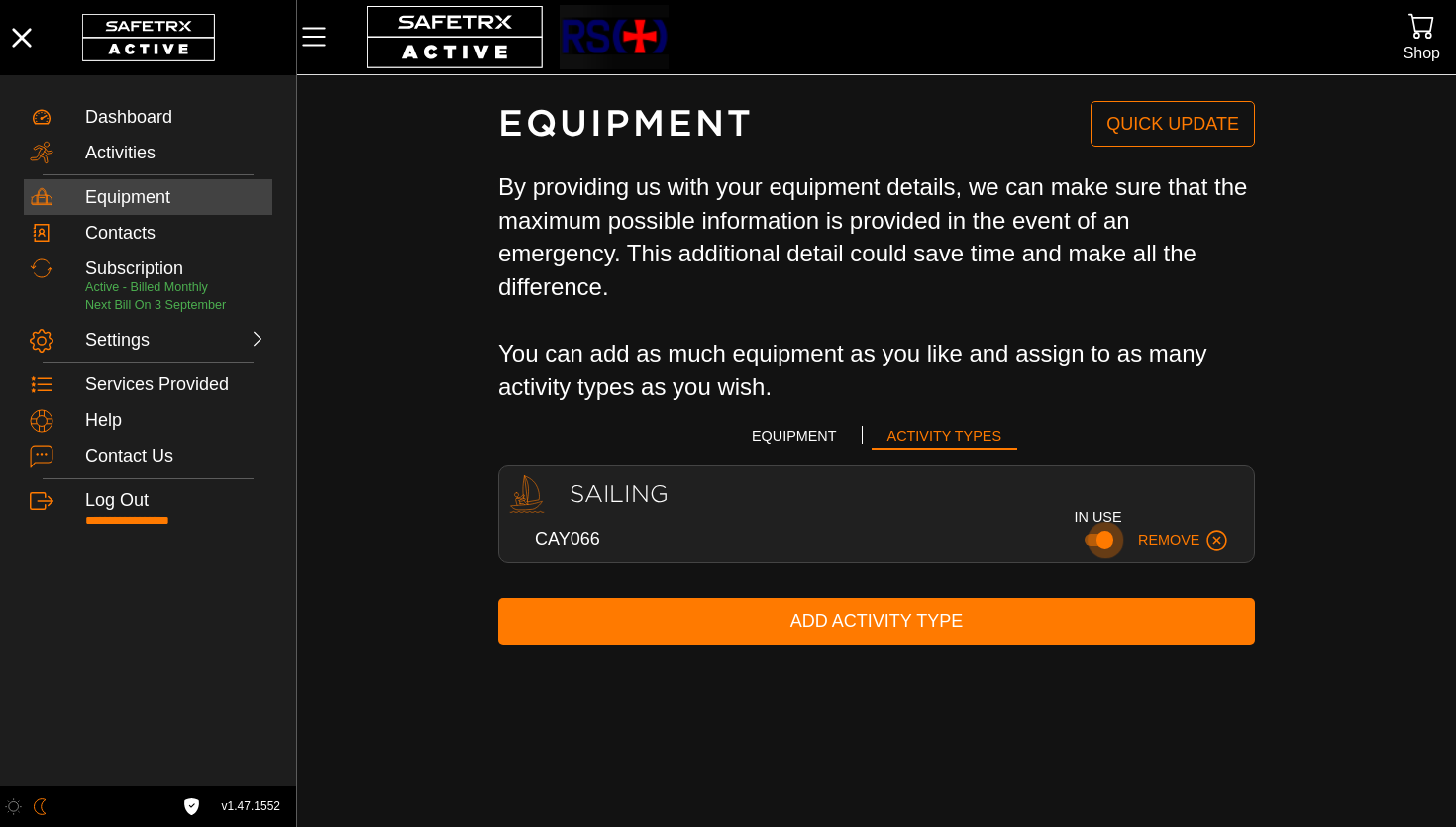 click at bounding box center (1105, 540) 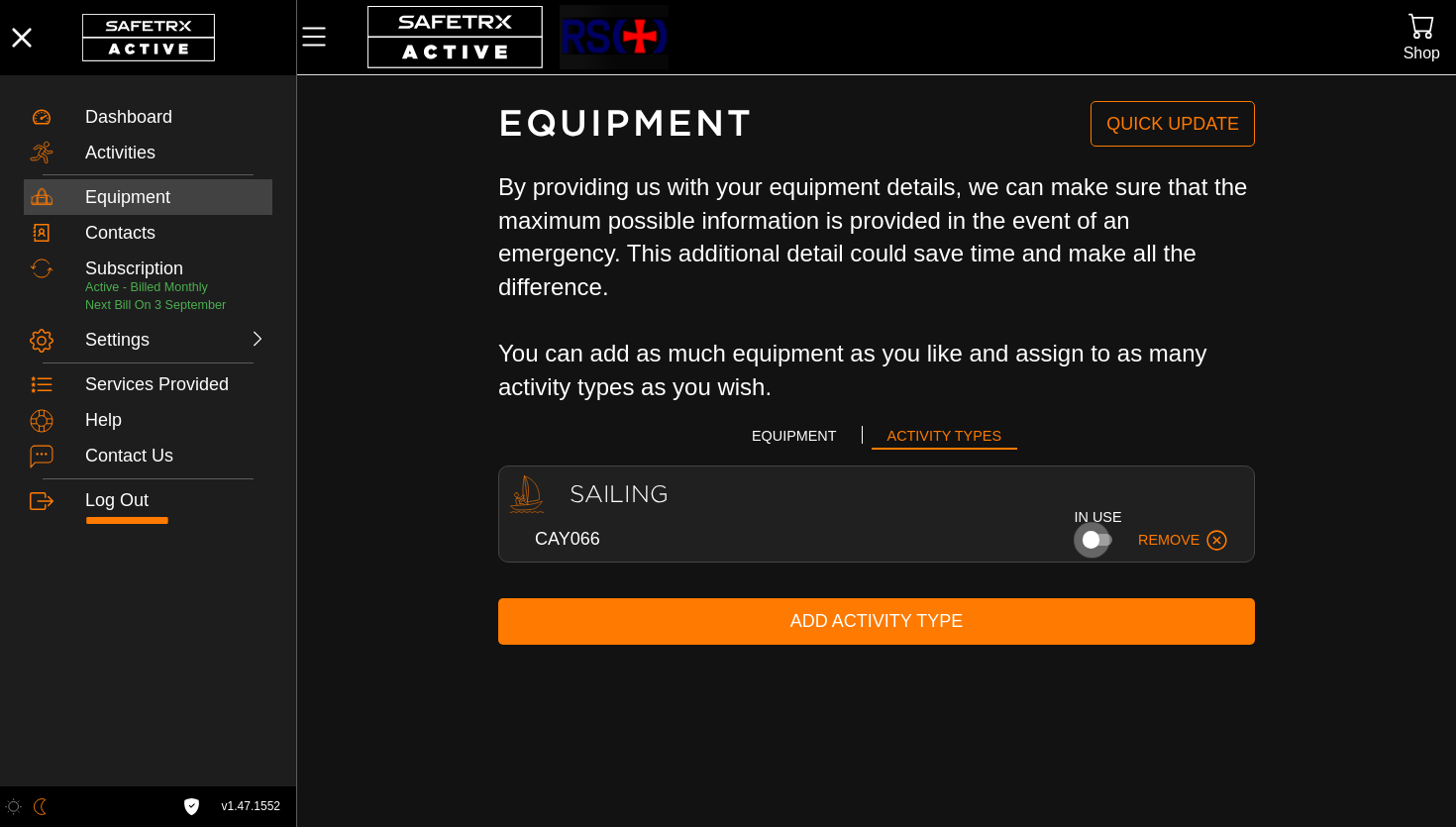 click at bounding box center (1092, 540) 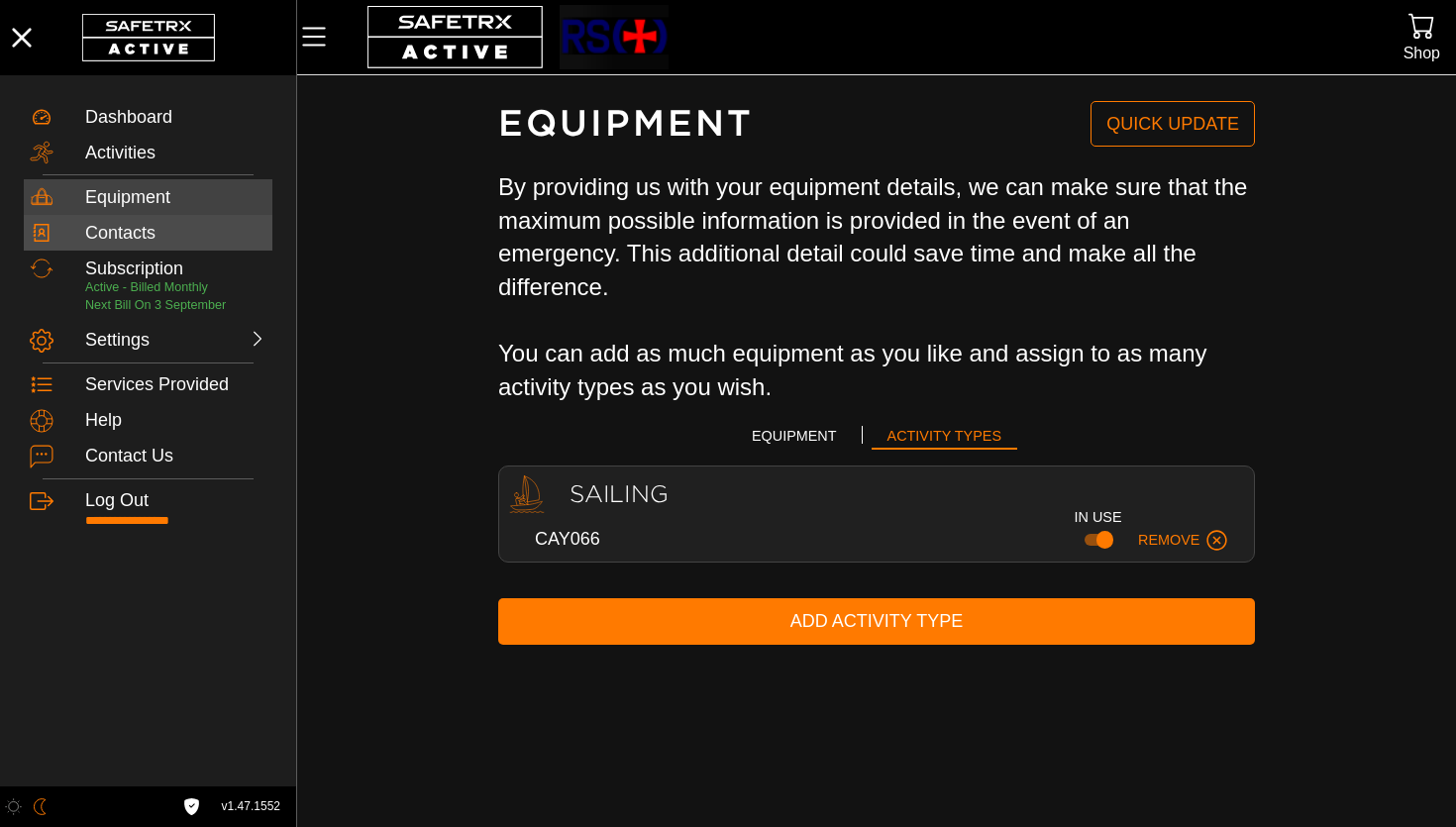 click on "Contacts" at bounding box center (175, 234) 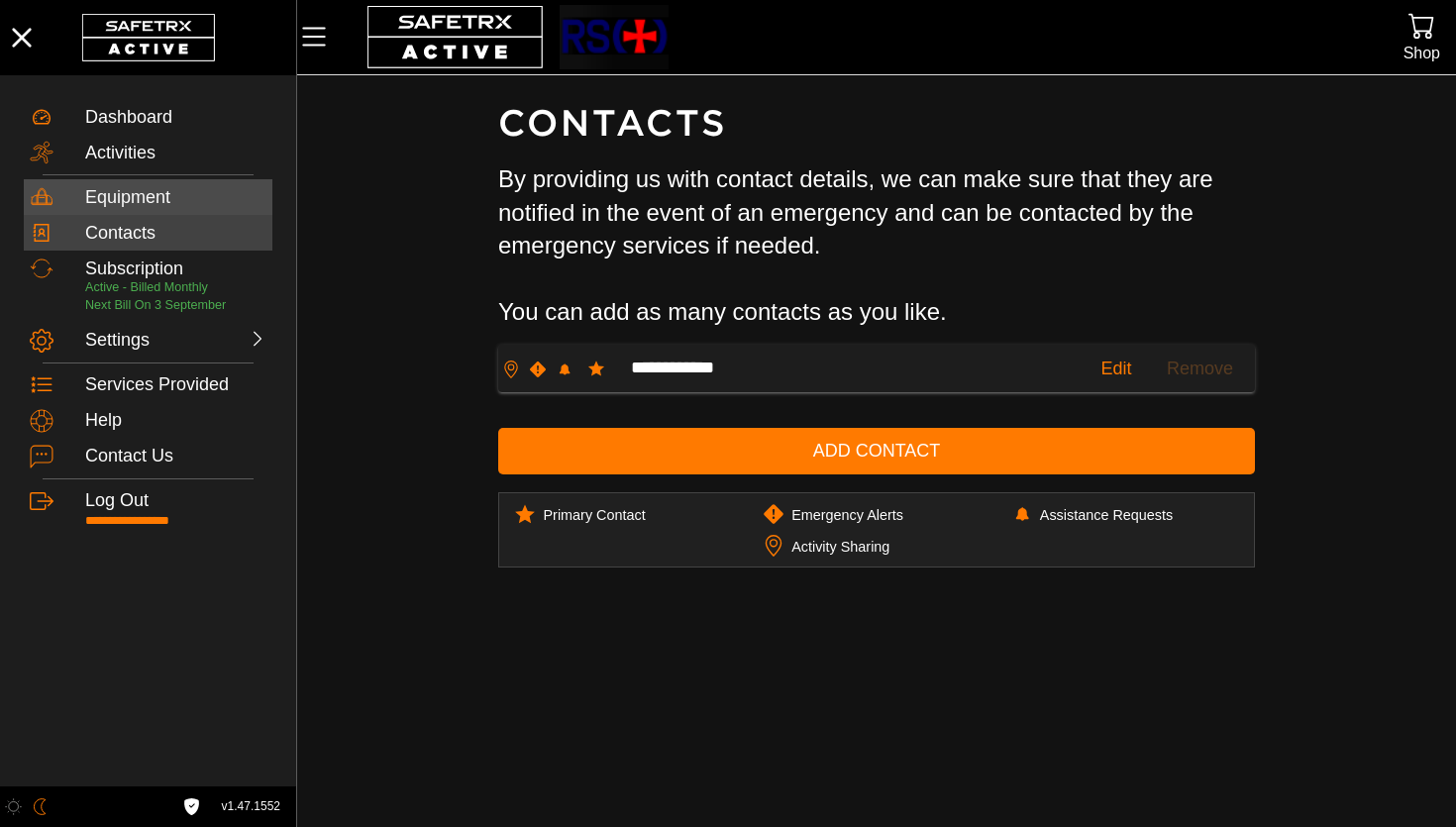 click on "Equipment" at bounding box center [175, 198] 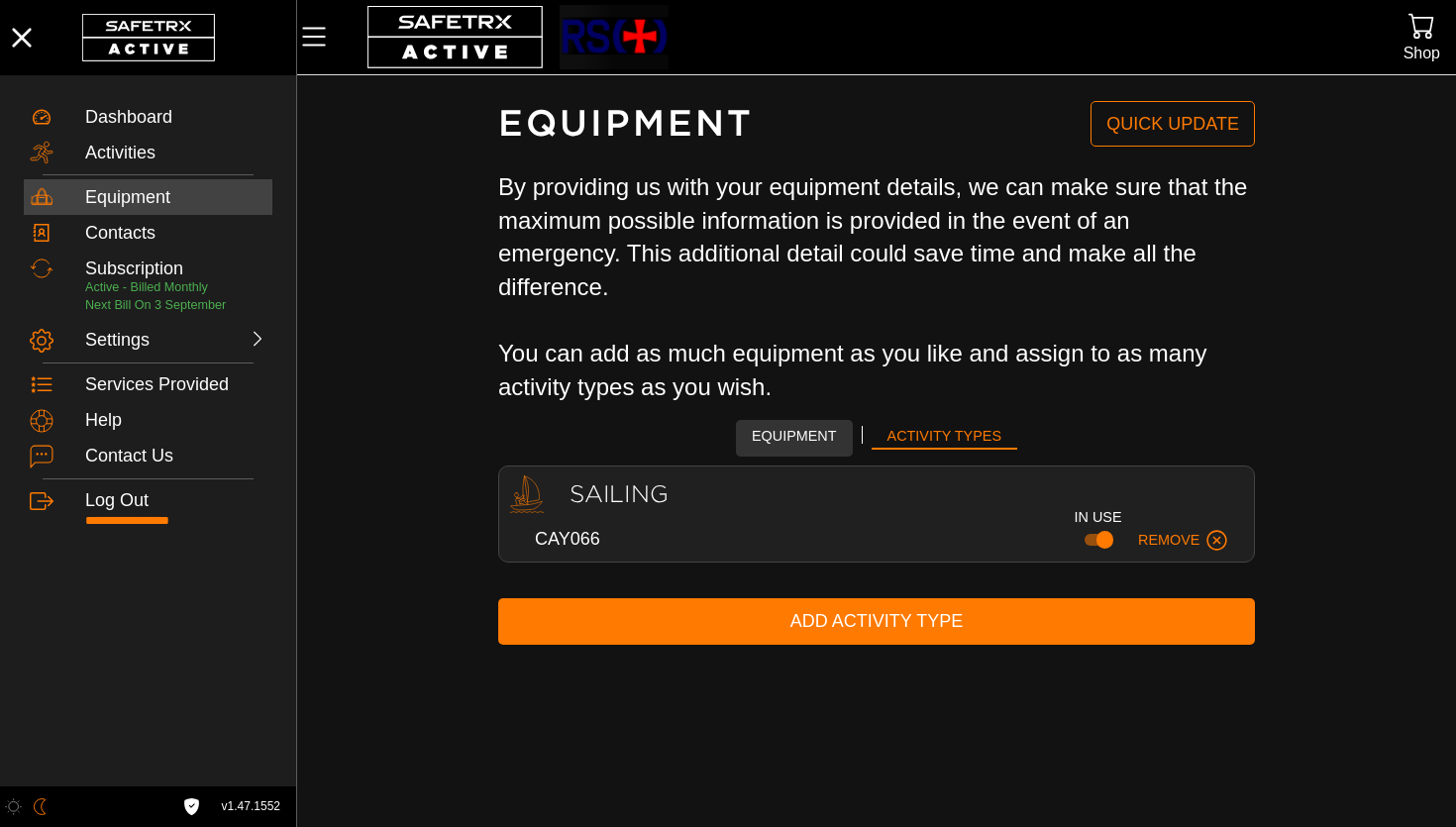 click on "Equipment" at bounding box center [794, 436] 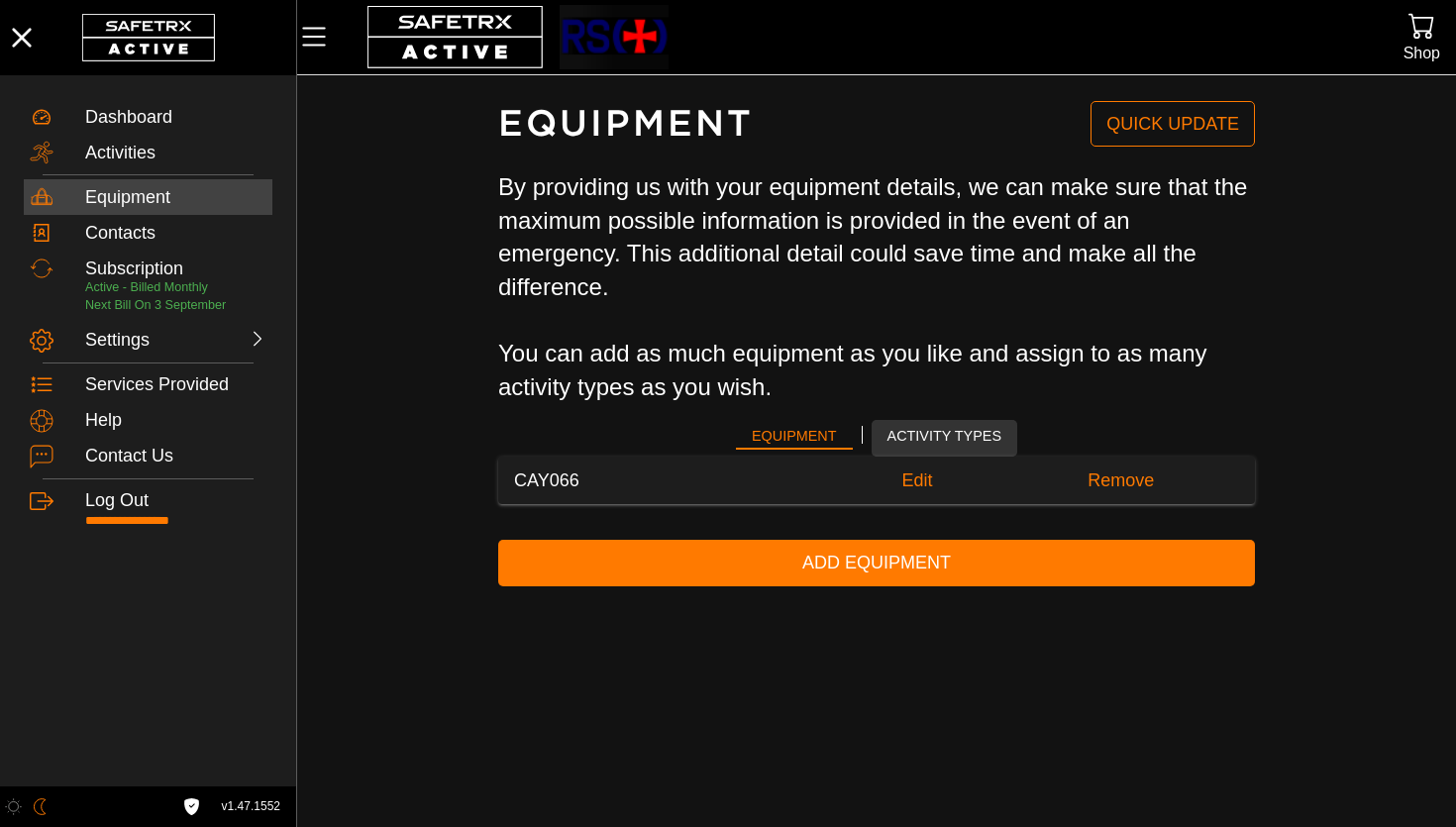 click on "Activity Types" at bounding box center (944, 436) 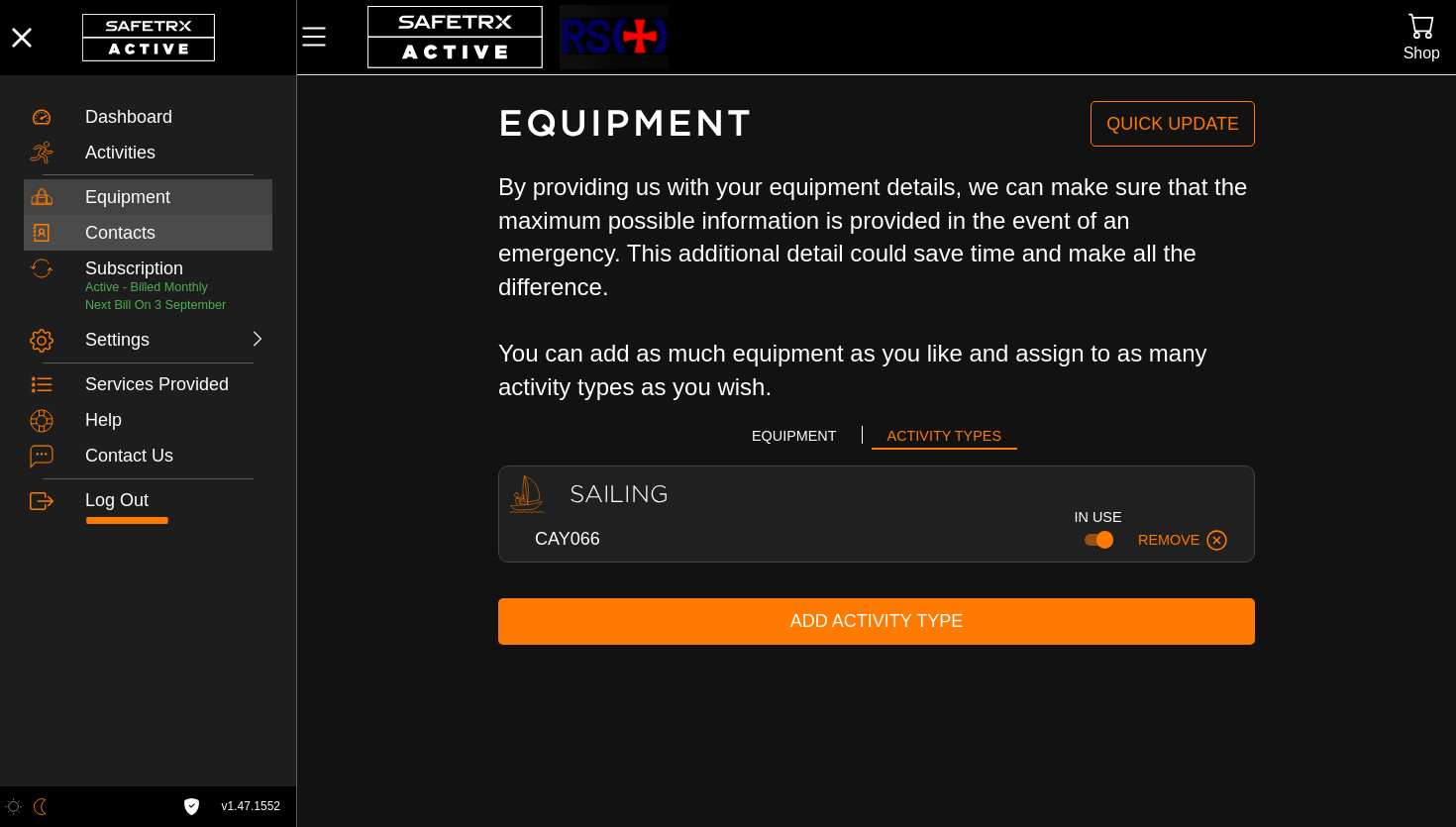 click on "Contacts" at bounding box center [175, 234] 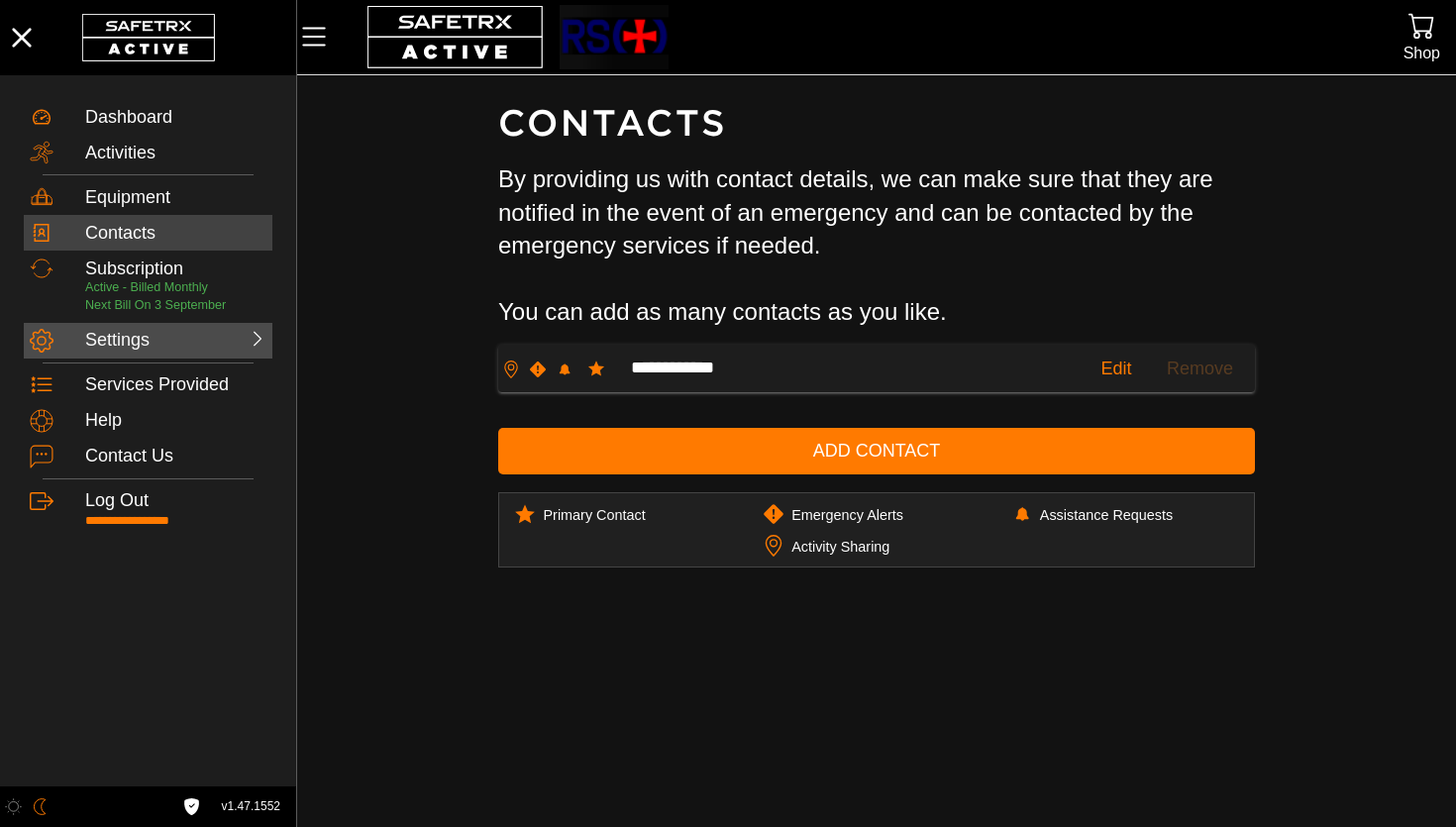click on "Settings" at bounding box center (129, 341) 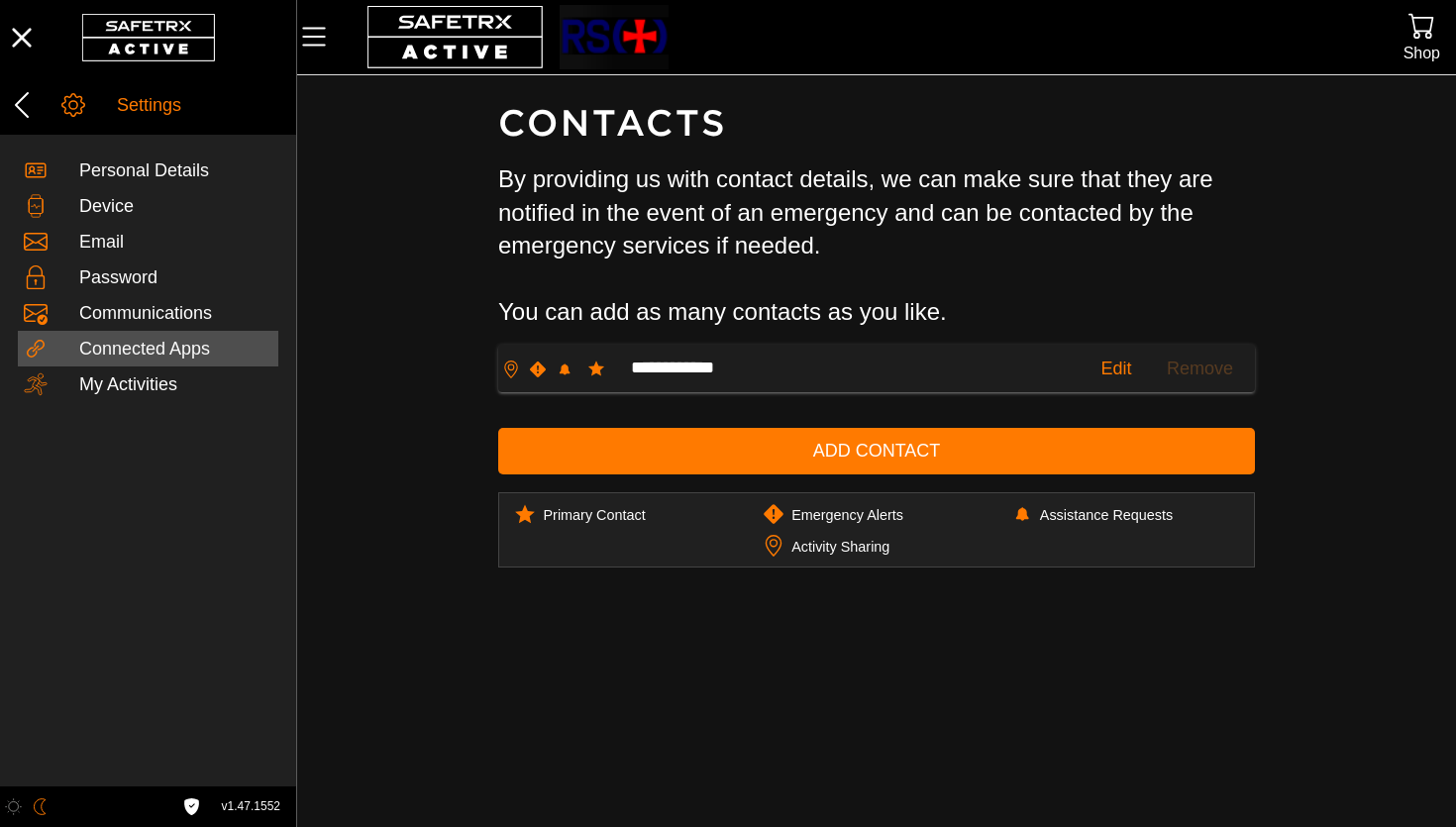 click on "Connected Apps" at bounding box center [175, 350] 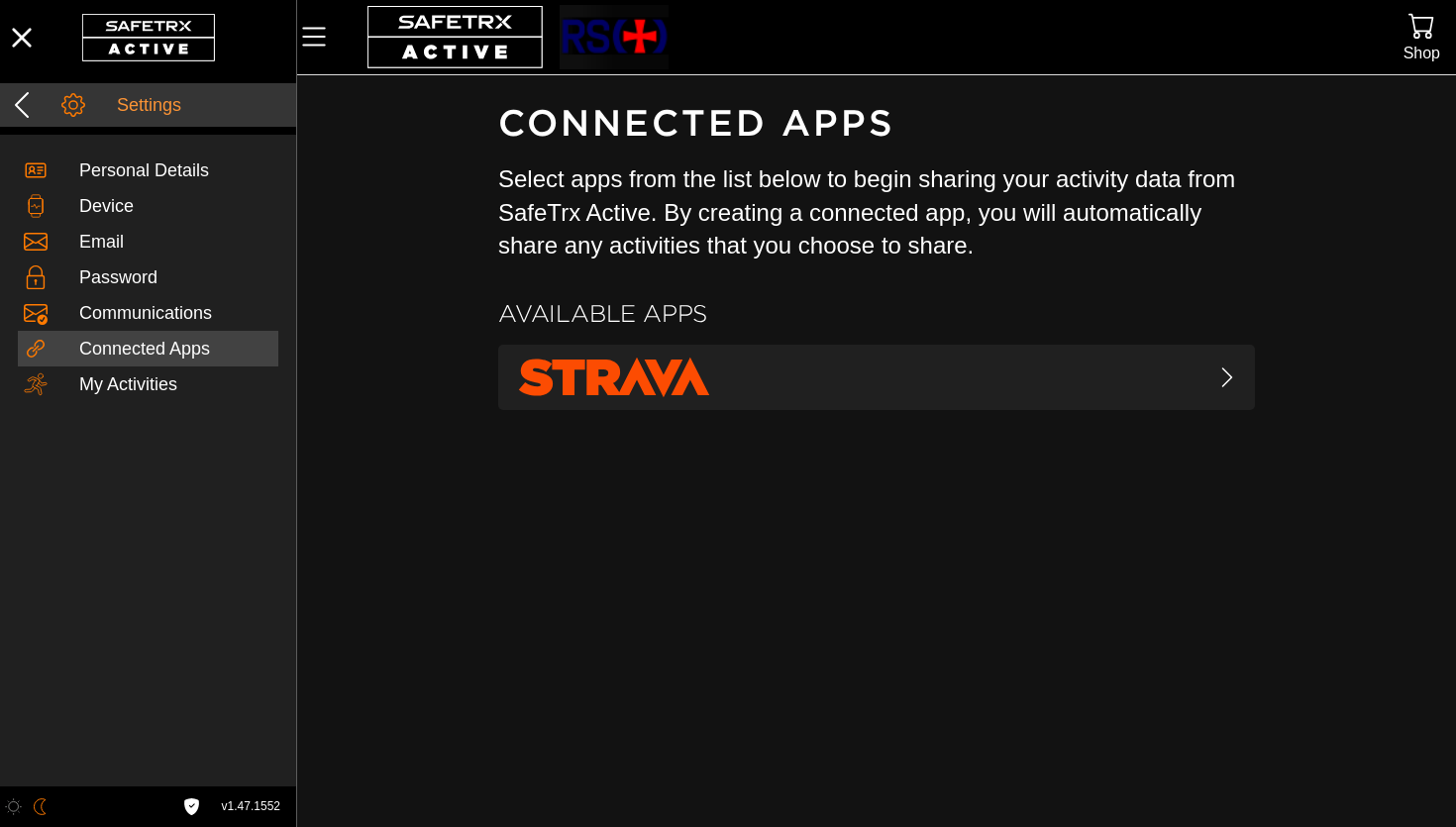 click 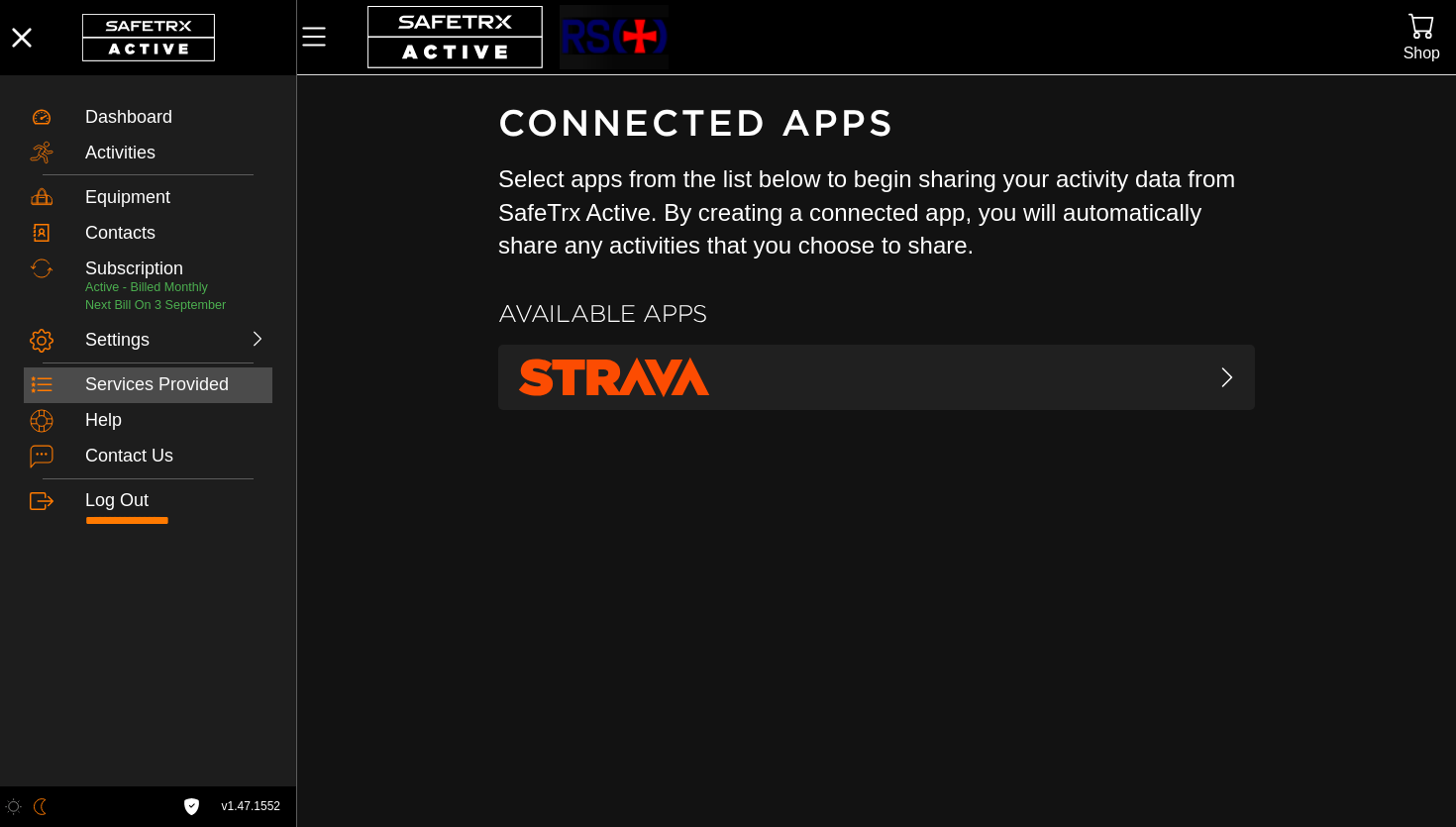 click on "Services Provided" at bounding box center [175, 385] 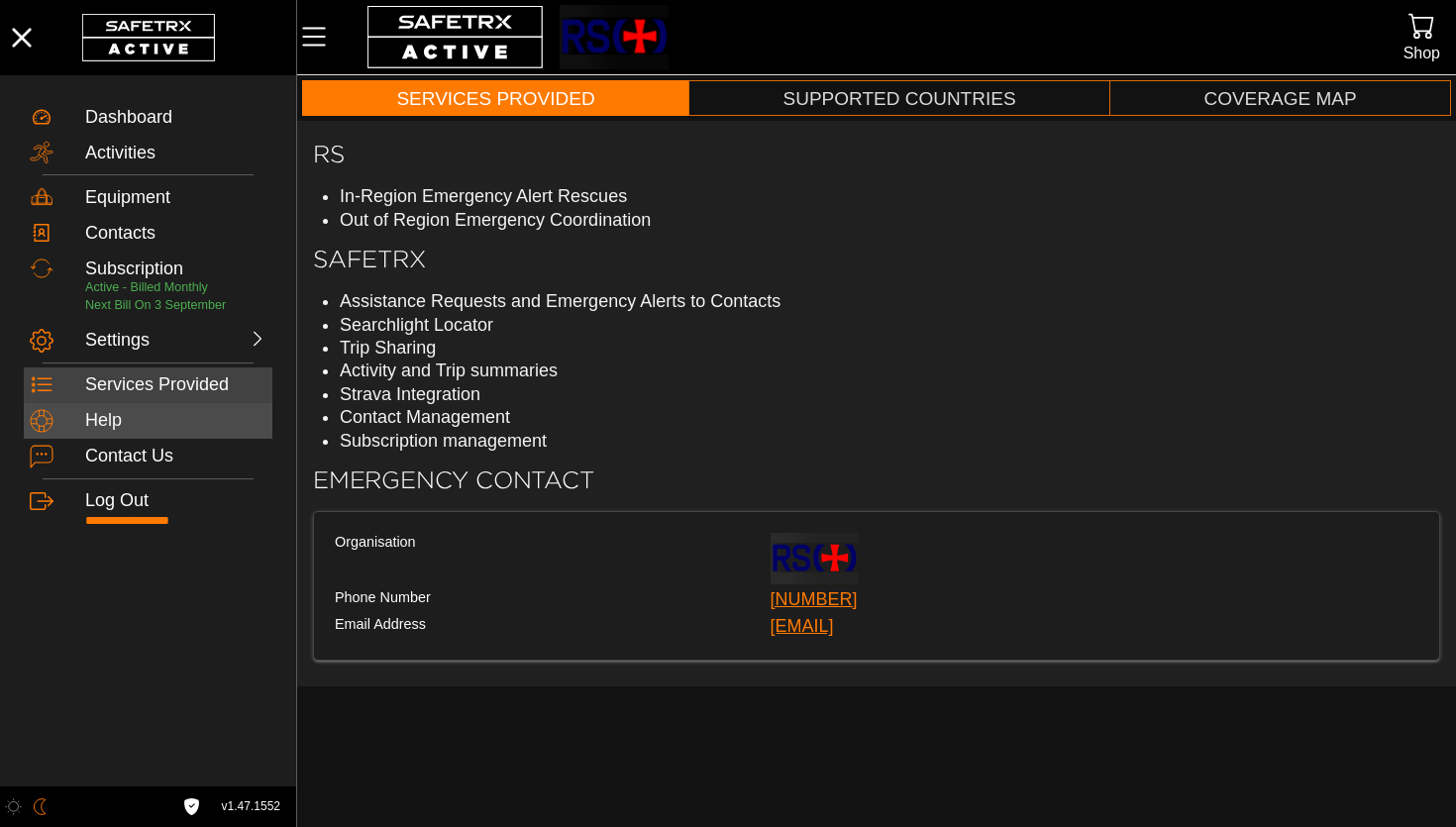 click on "Help" at bounding box center (175, 421) 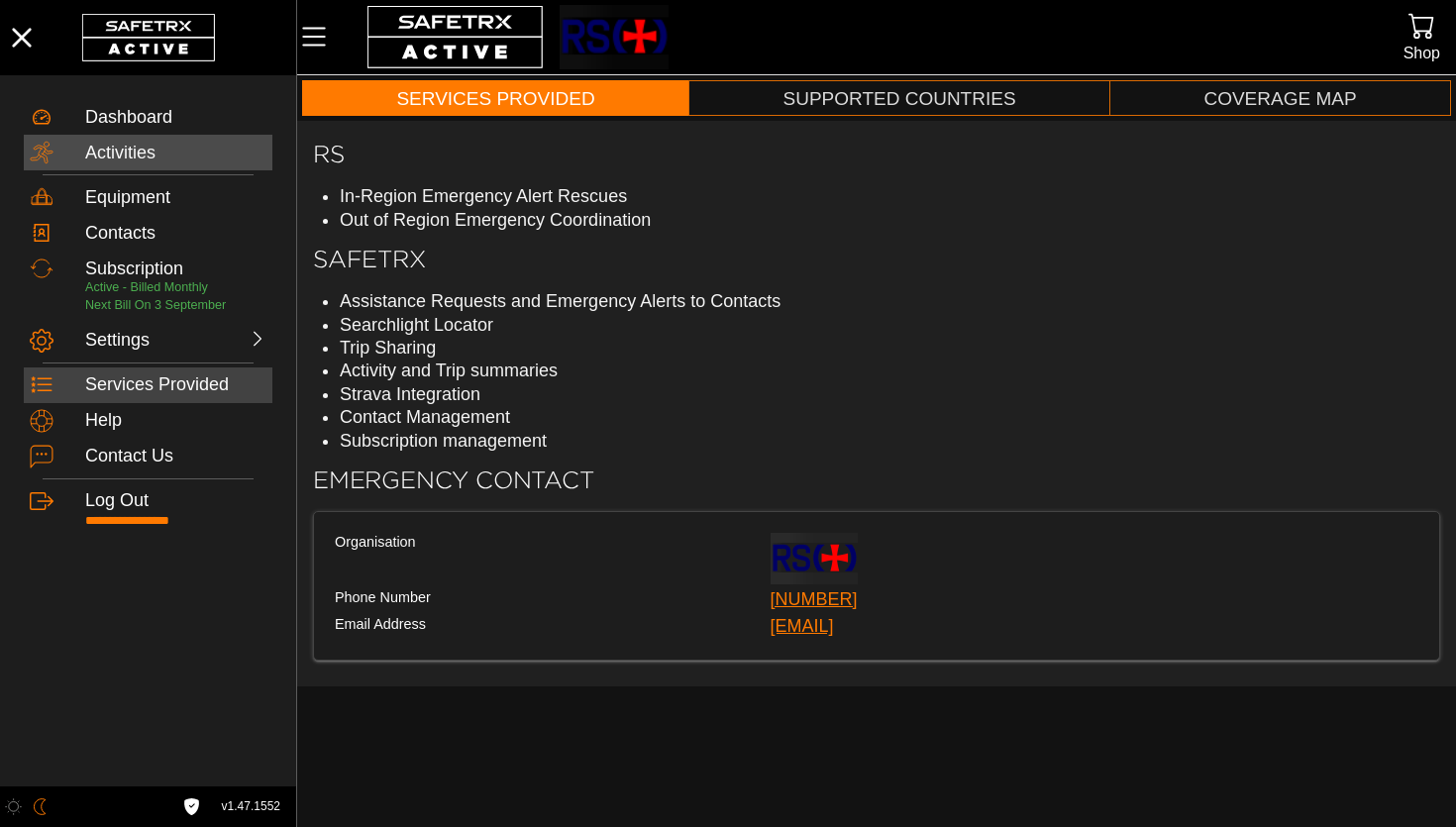 click on "Activities" at bounding box center (175, 154) 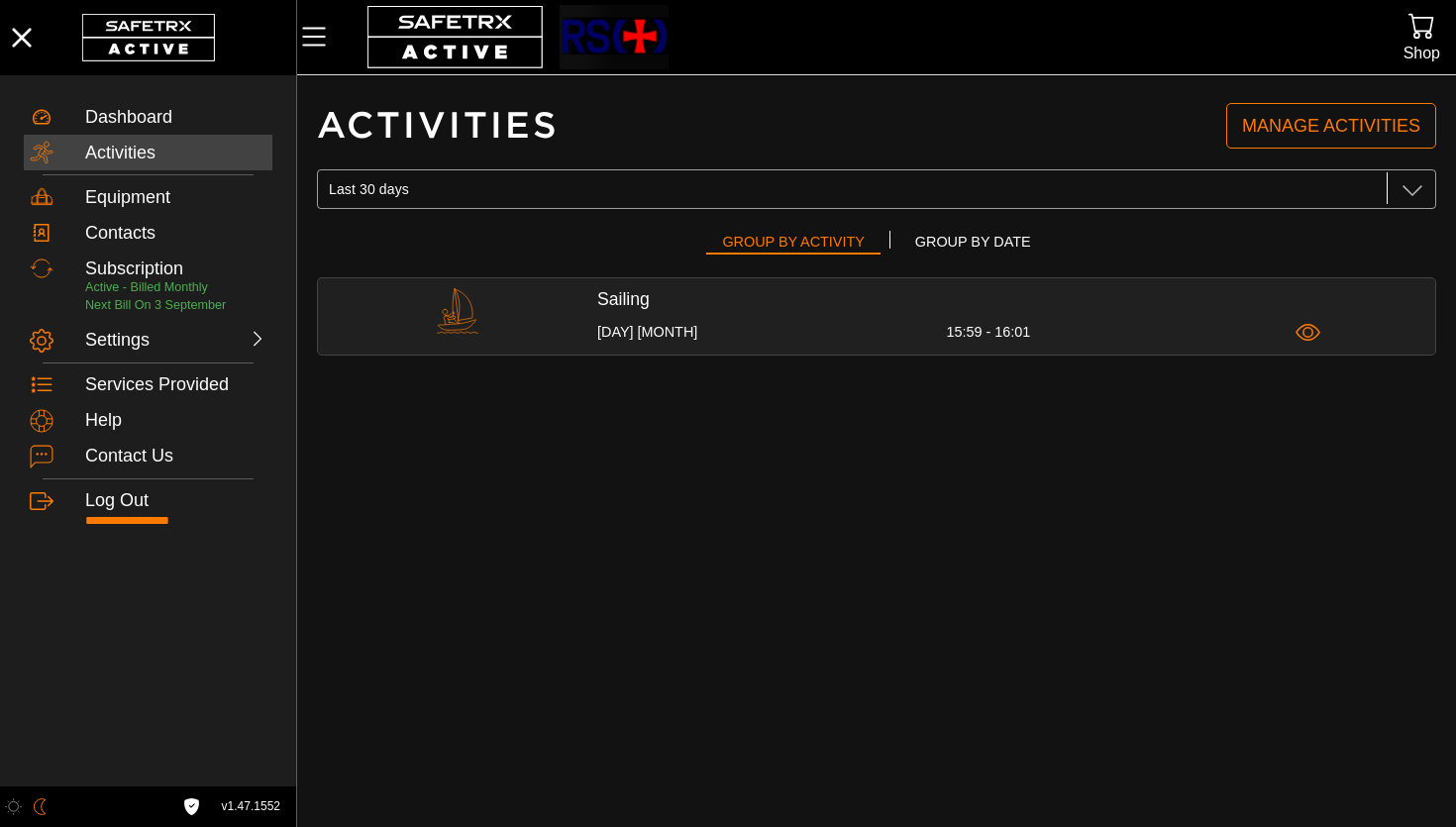 click on "Activities Manage Activities Last 30 days Last 30 days Group by Activity Group by Date Sailing 3 August 15:59 - 16:01" at bounding box center (877, 451) 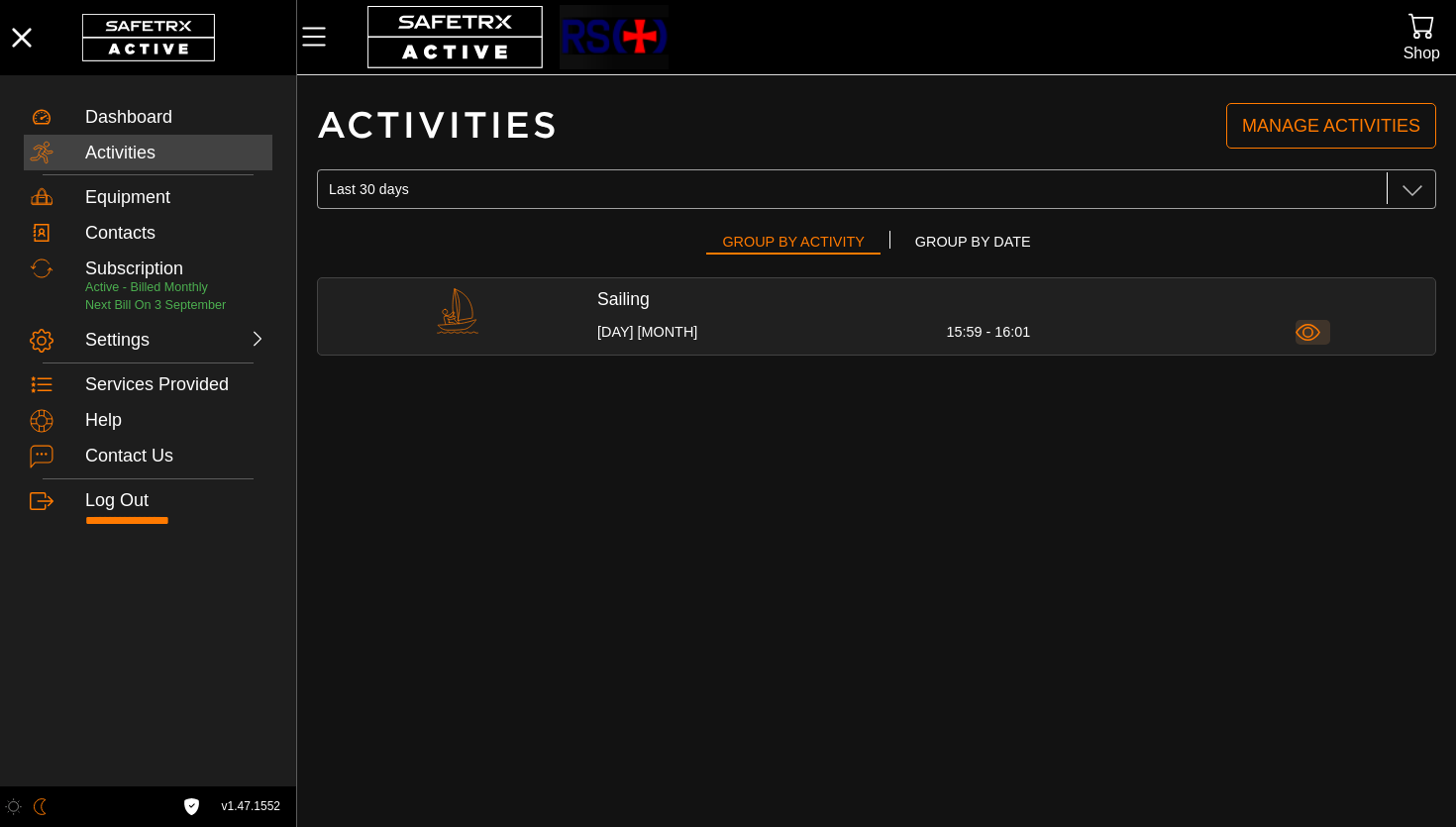click 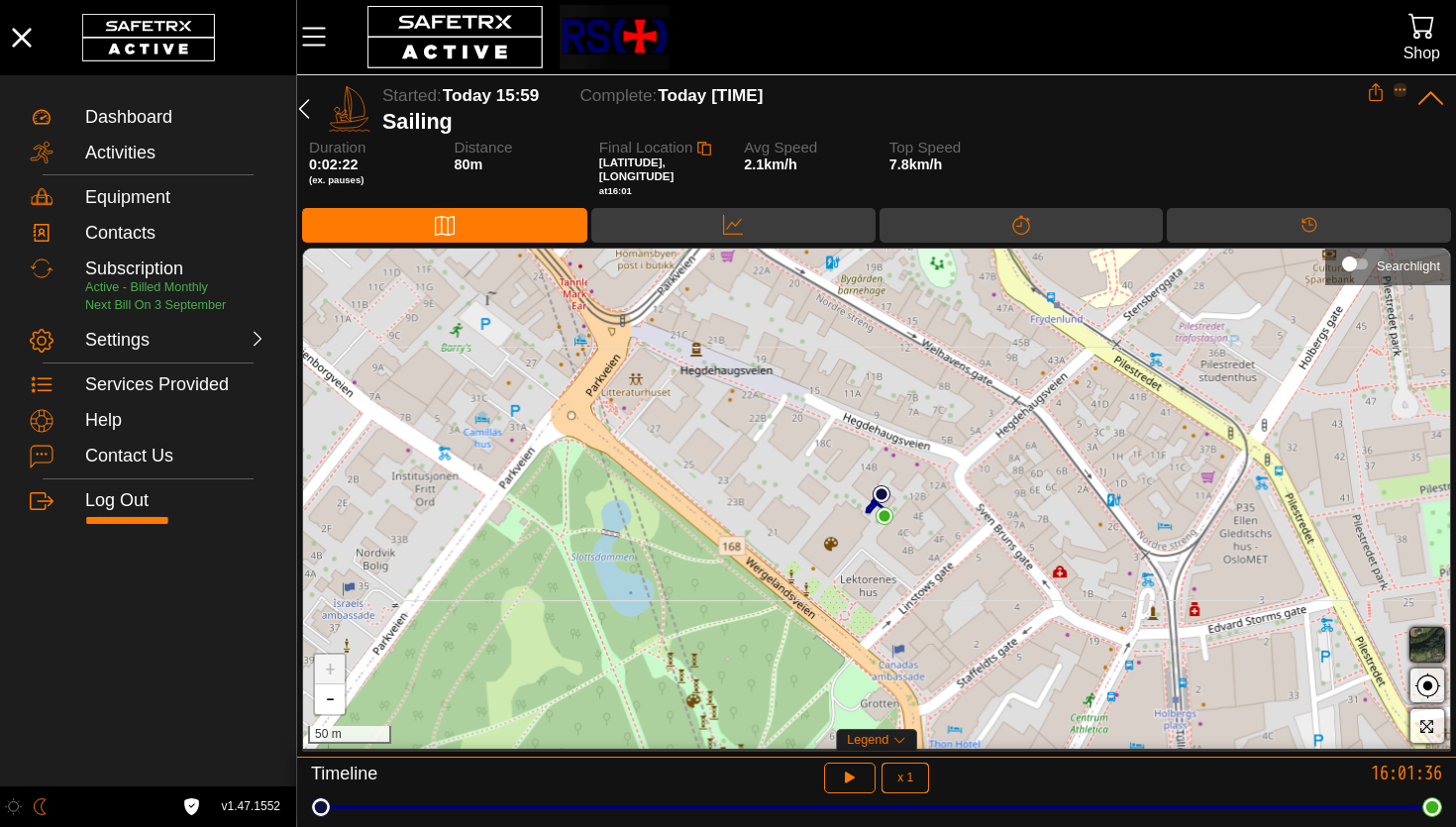 click 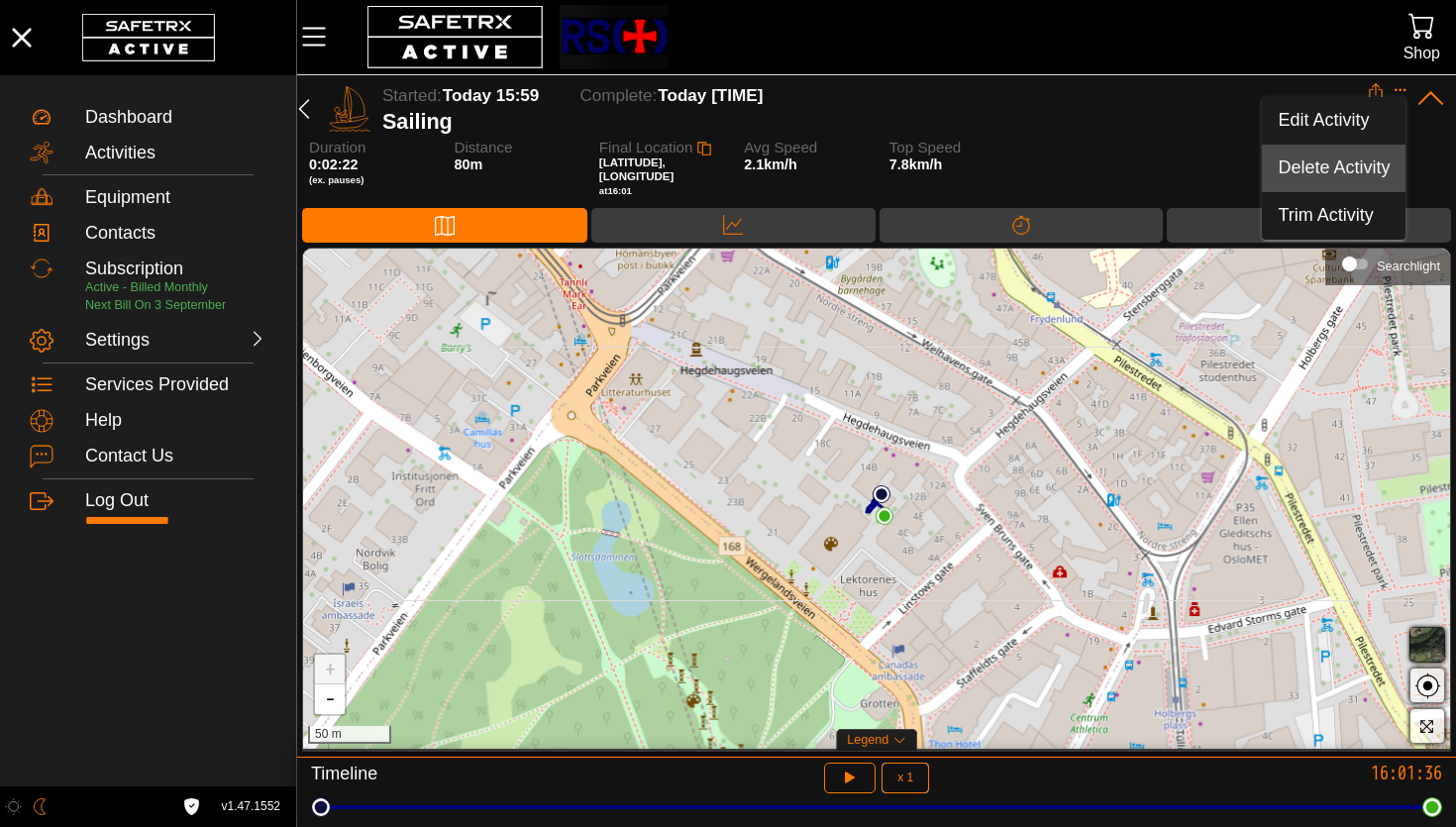 click on "Delete Activity" at bounding box center (1333, 168) 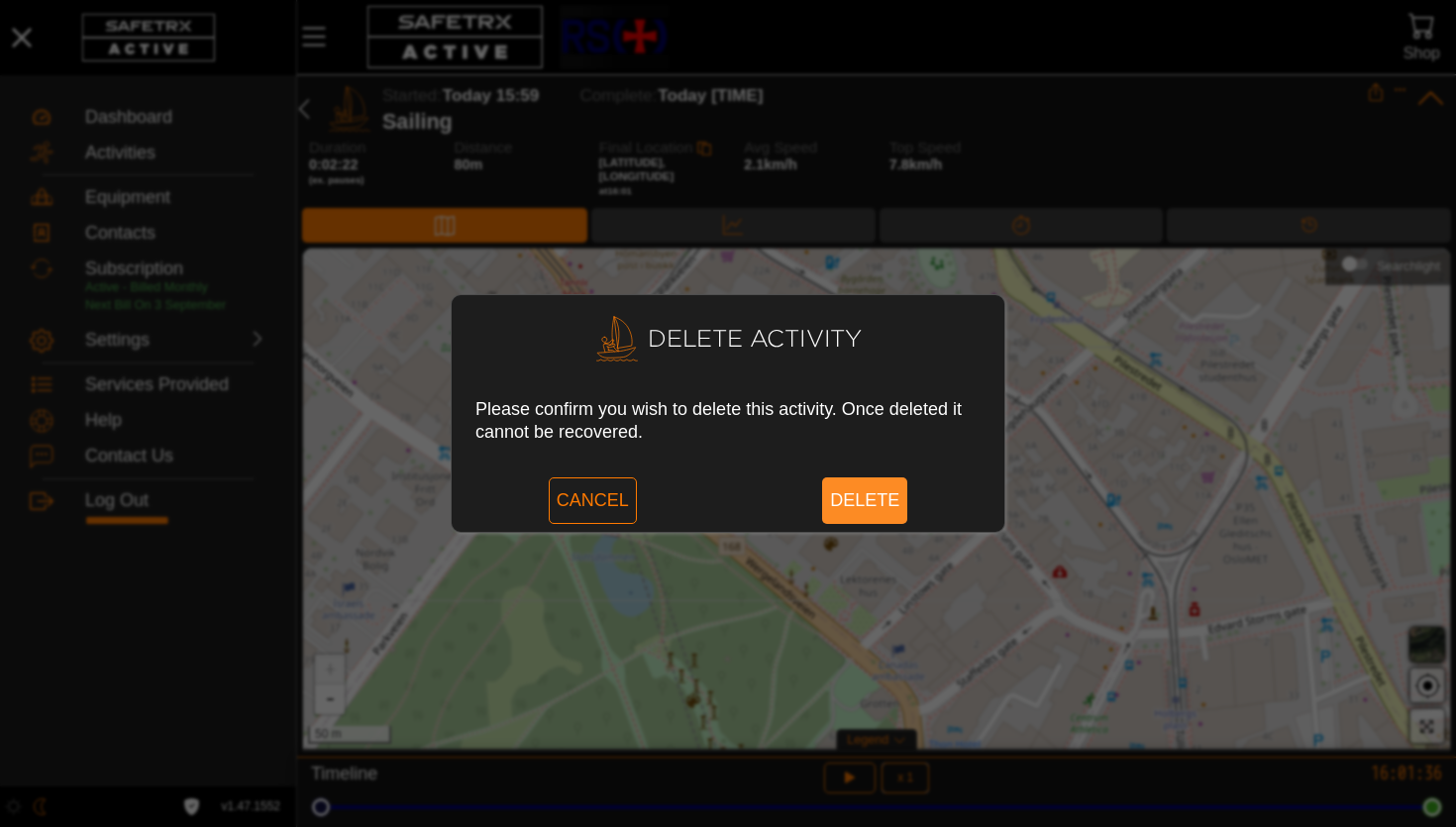 click on "Delete" at bounding box center (865, 500) 